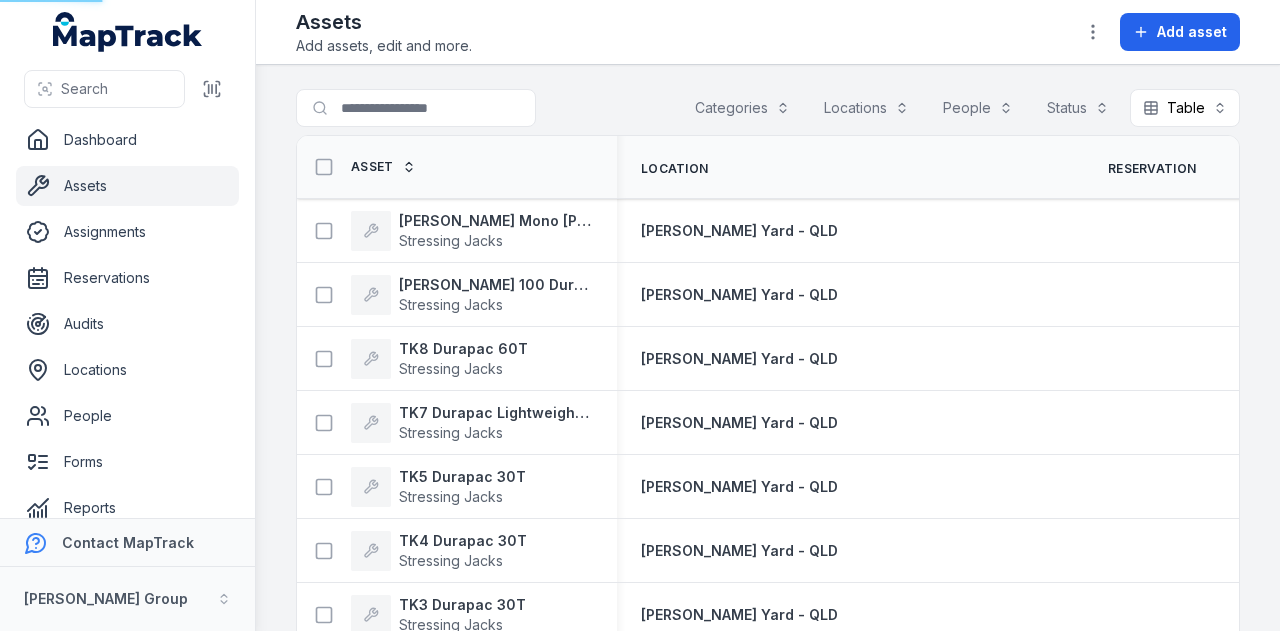 scroll, scrollTop: 0, scrollLeft: 0, axis: both 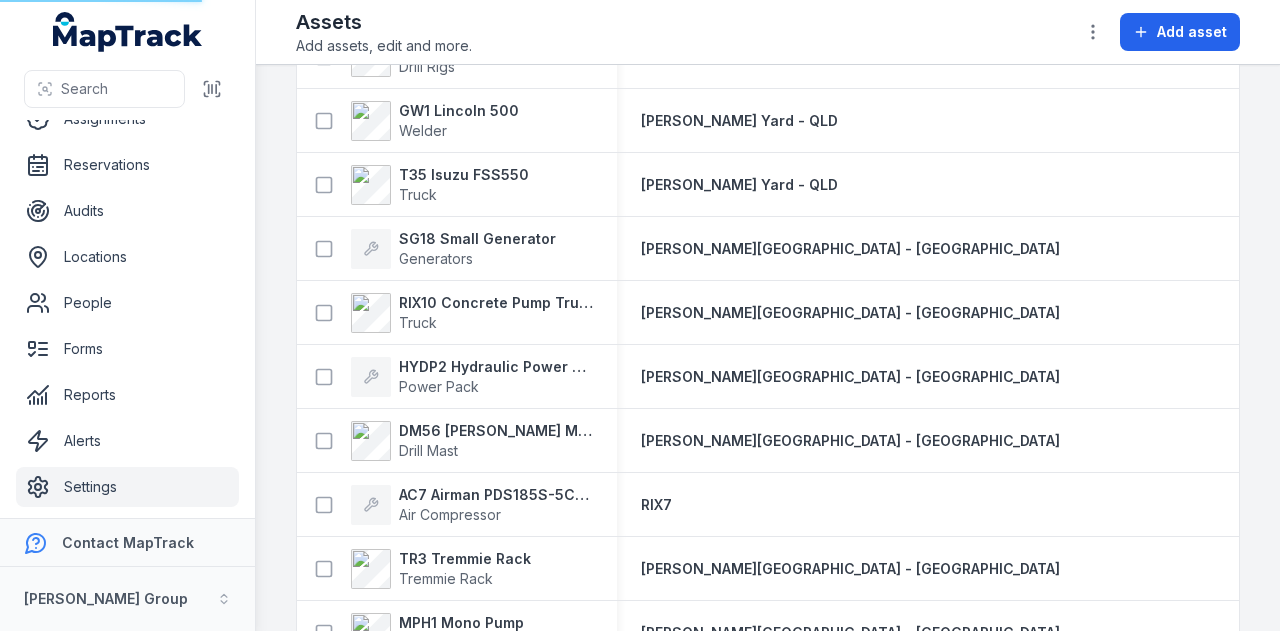 click on "Settings" at bounding box center [127, 487] 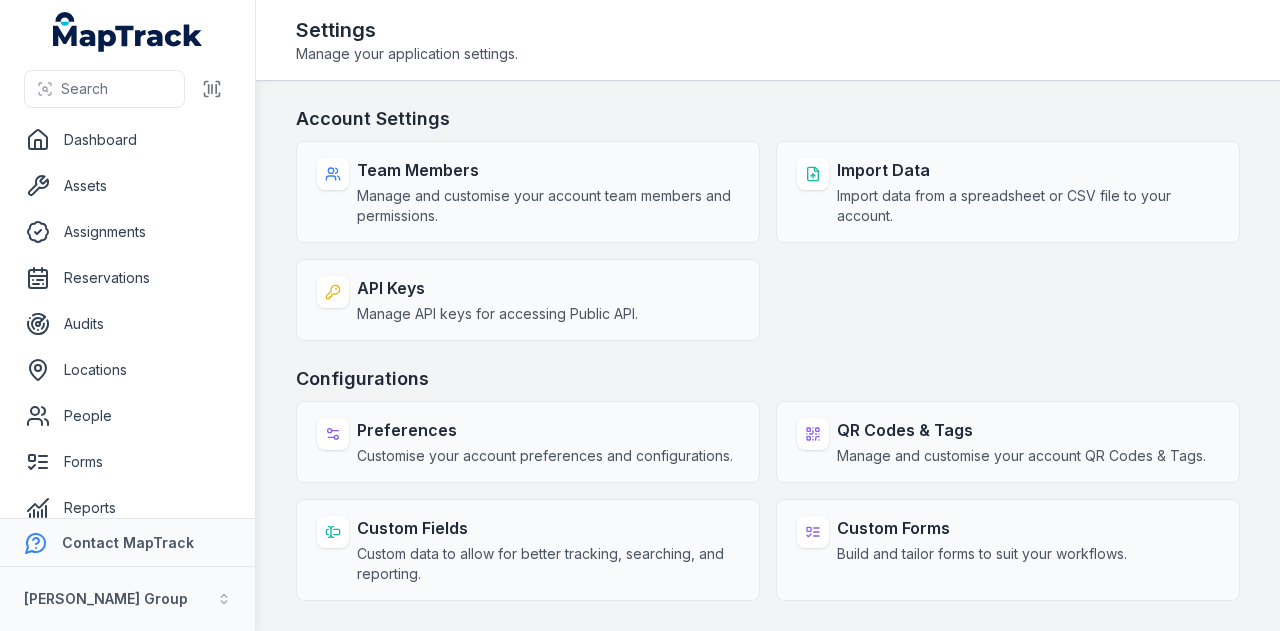 scroll, scrollTop: 0, scrollLeft: 0, axis: both 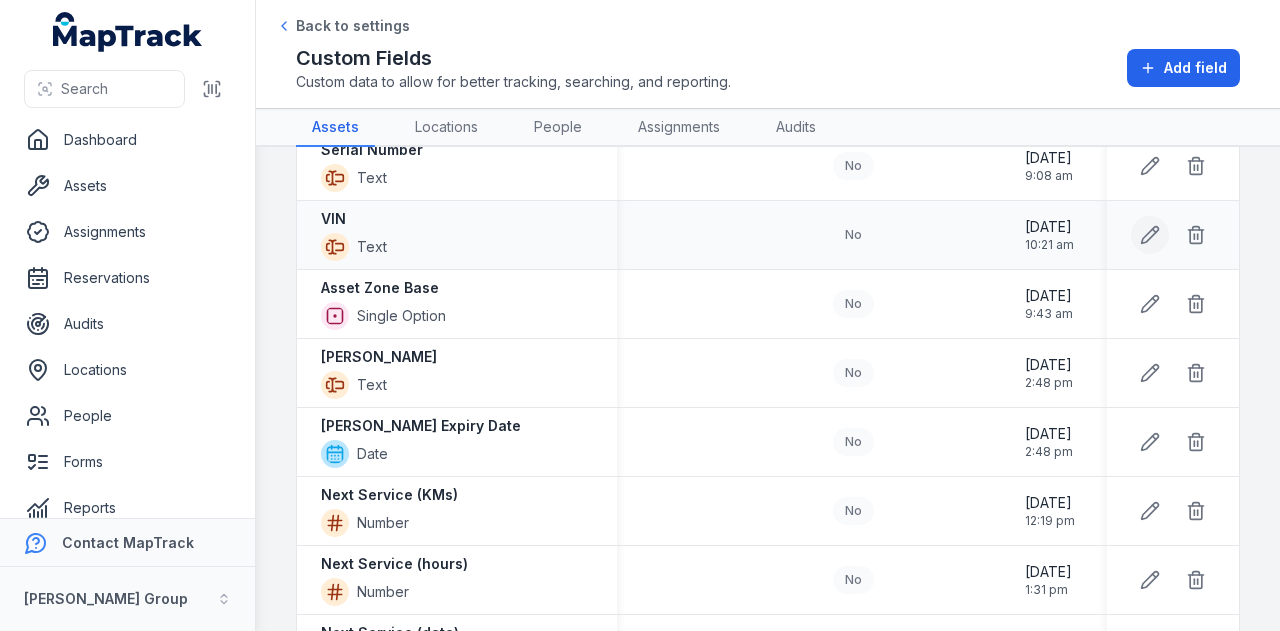 click 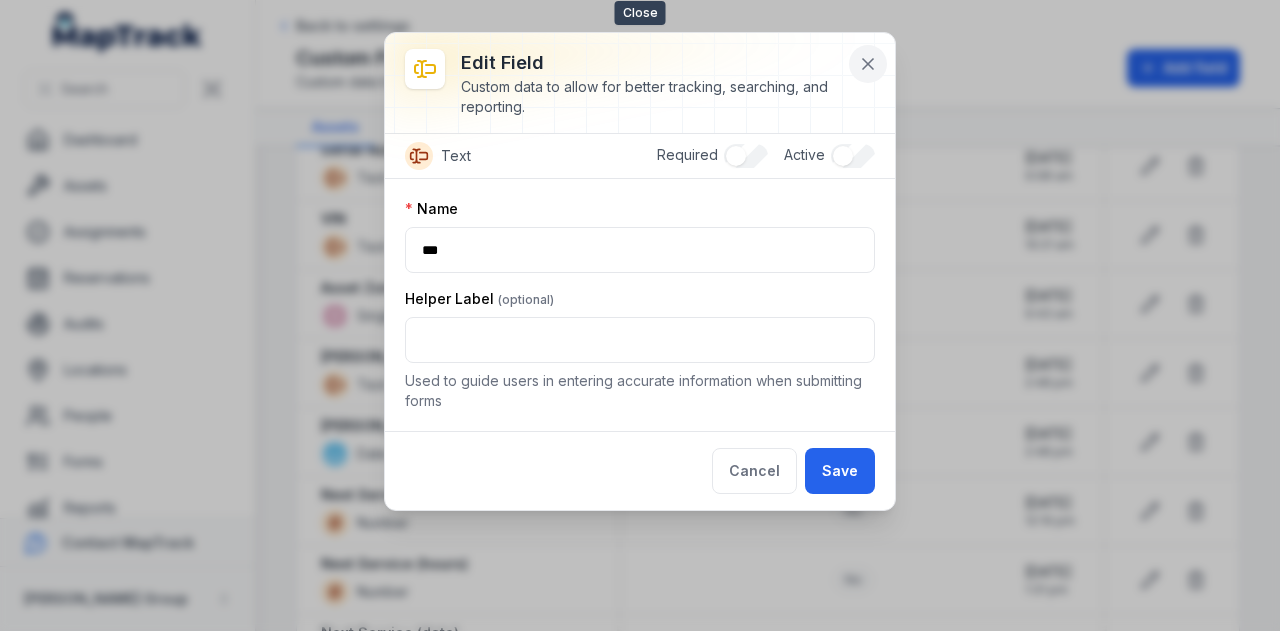 click 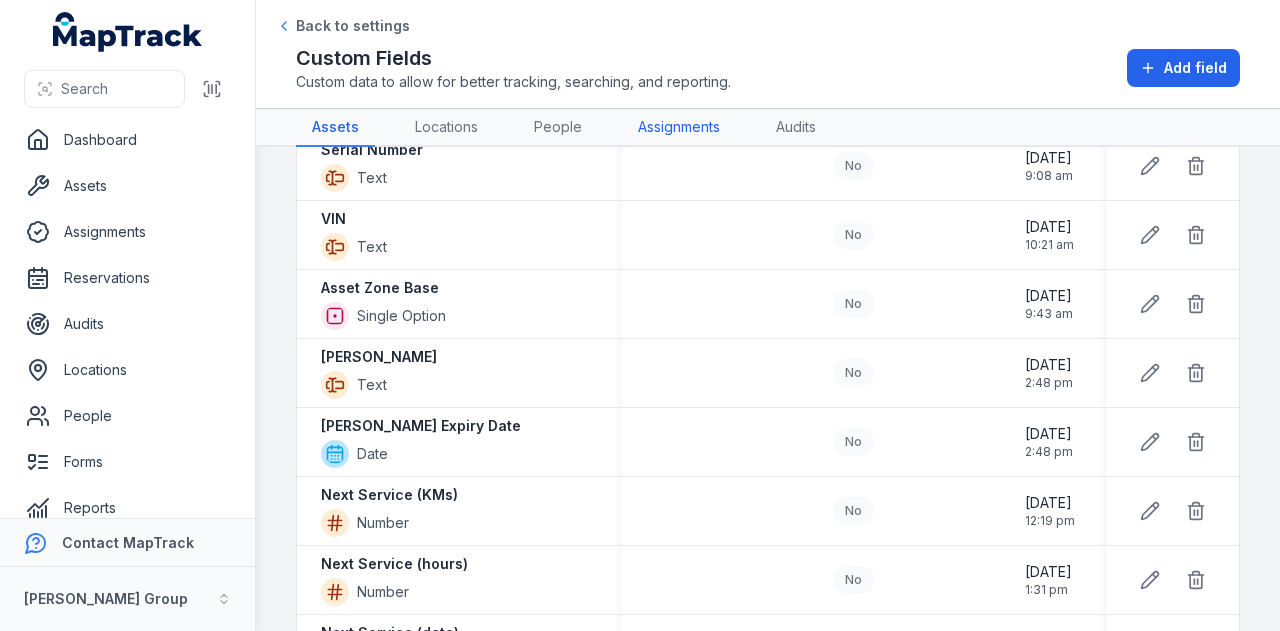 click on "Assignments" at bounding box center [679, 128] 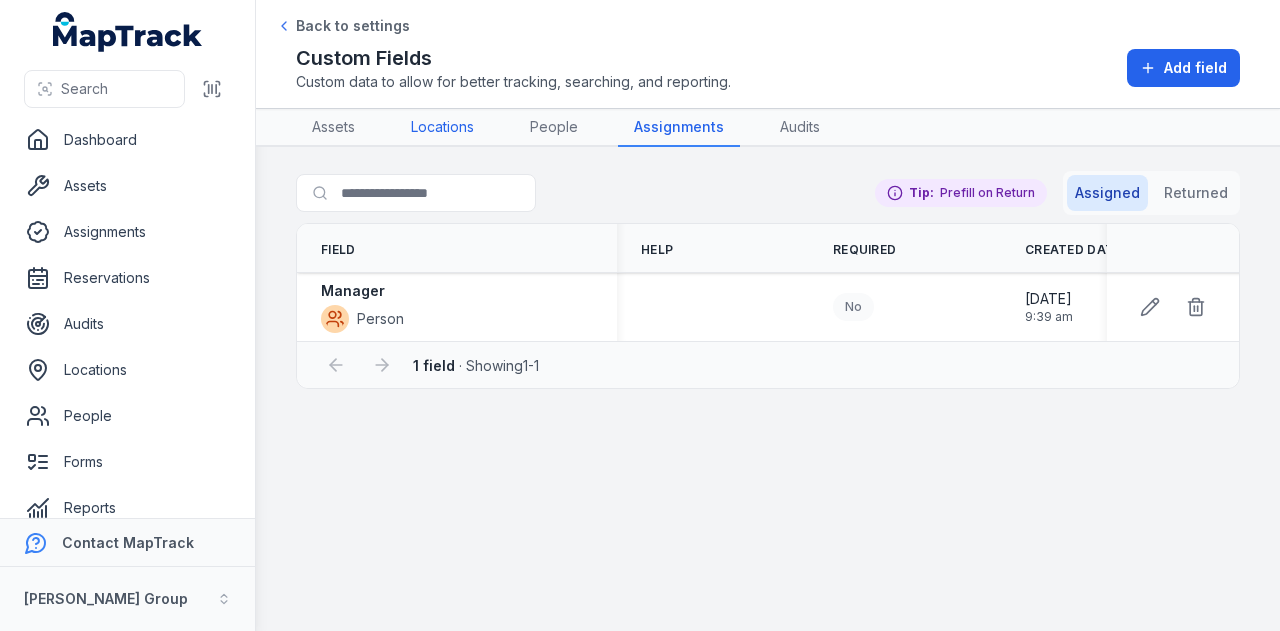 click on "Locations" at bounding box center (442, 128) 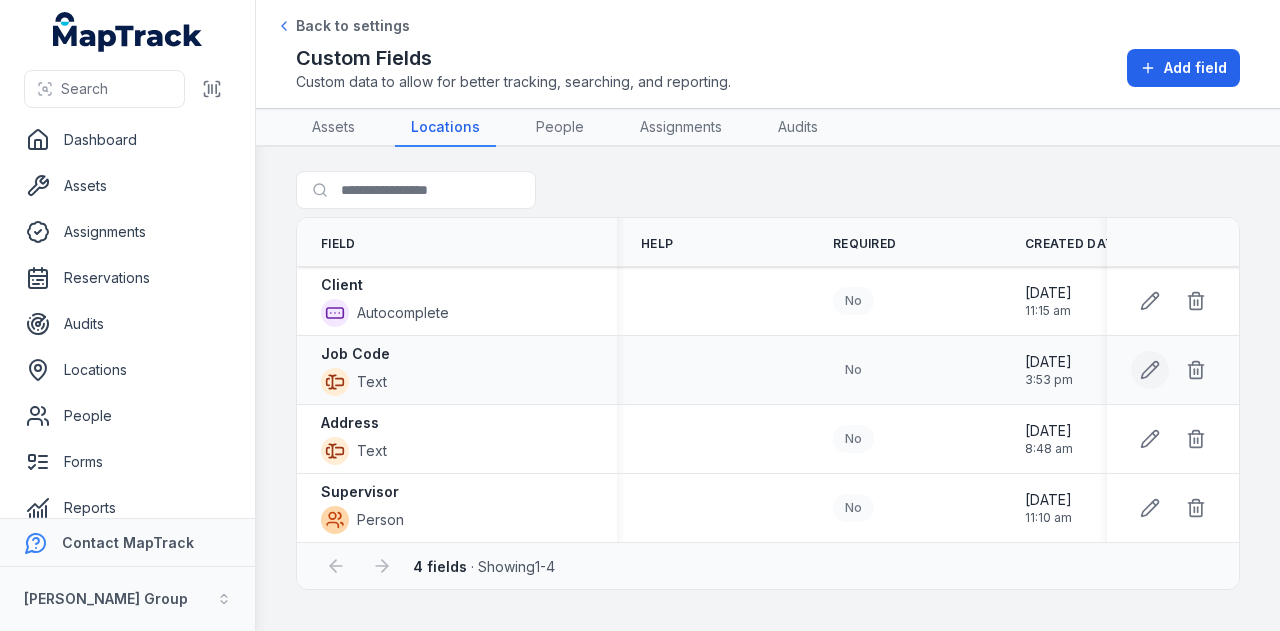 click 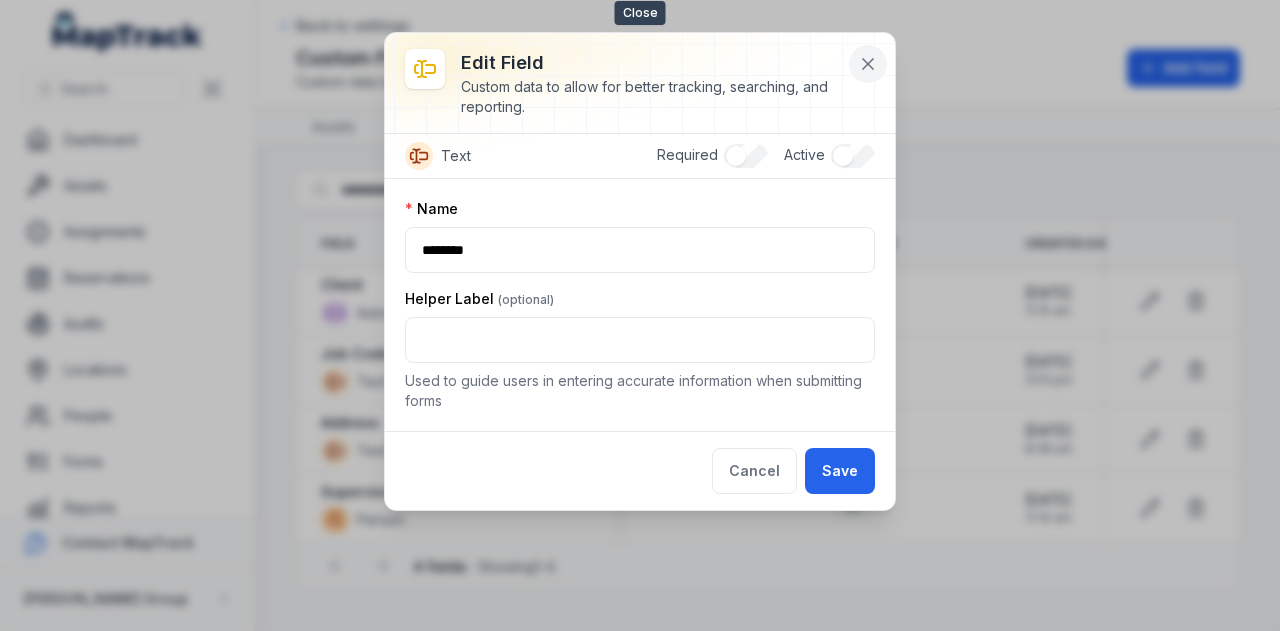 click 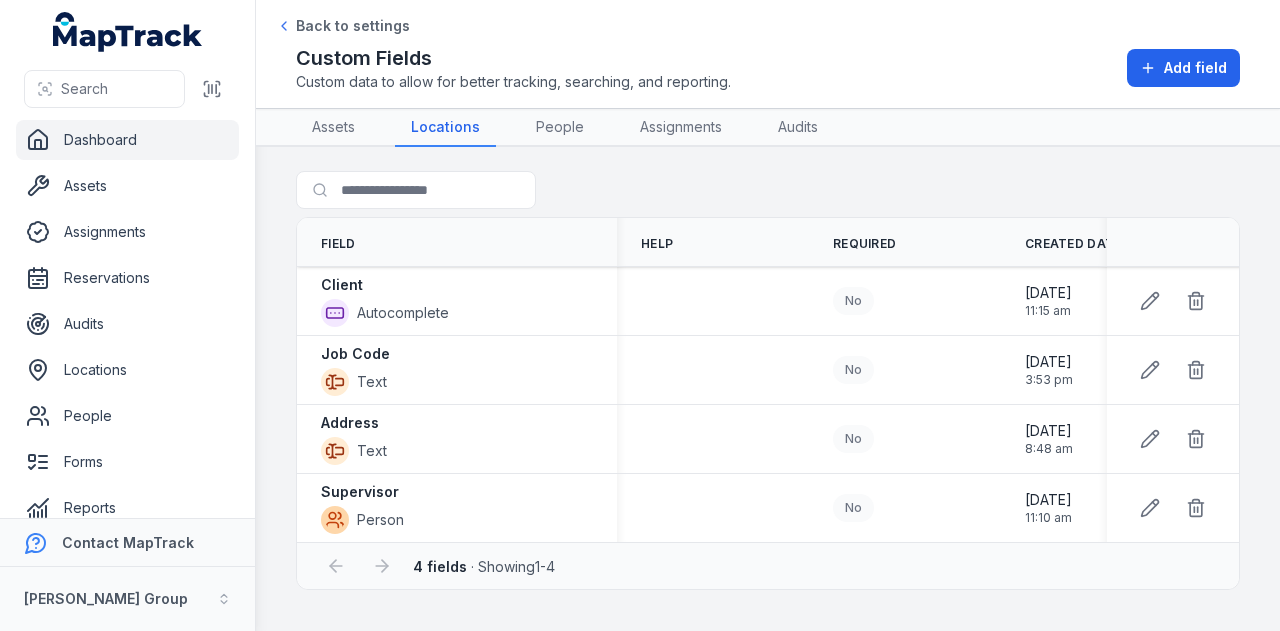 click on "Dashboard" at bounding box center [127, 140] 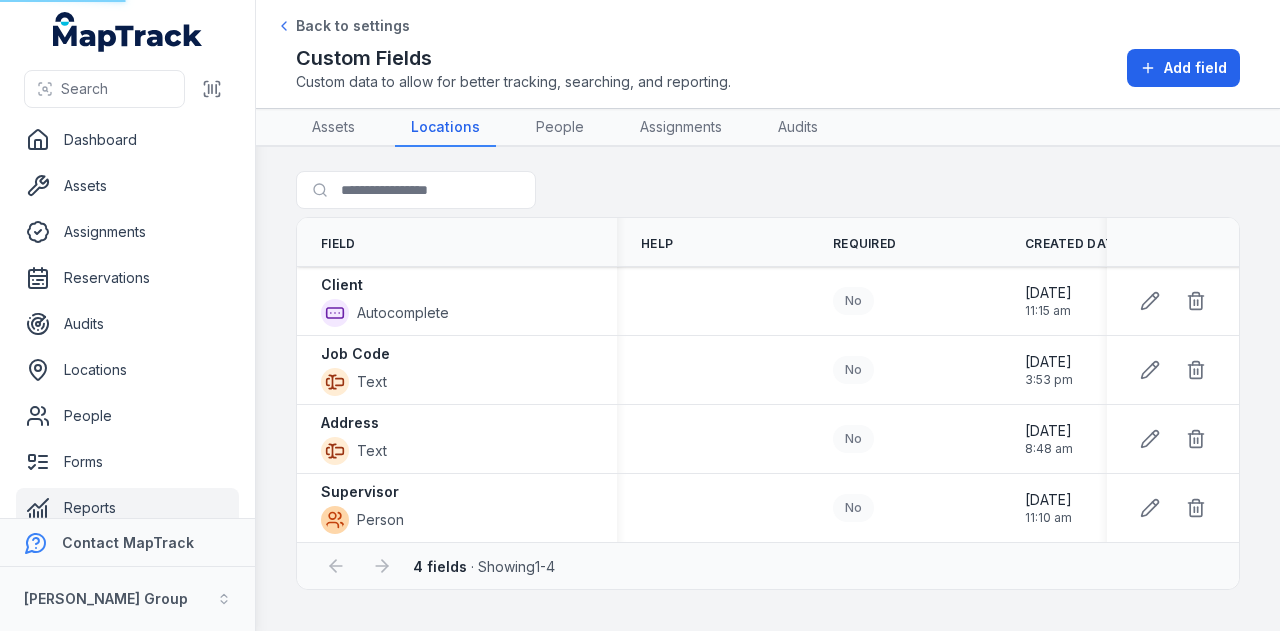 scroll, scrollTop: 113, scrollLeft: 0, axis: vertical 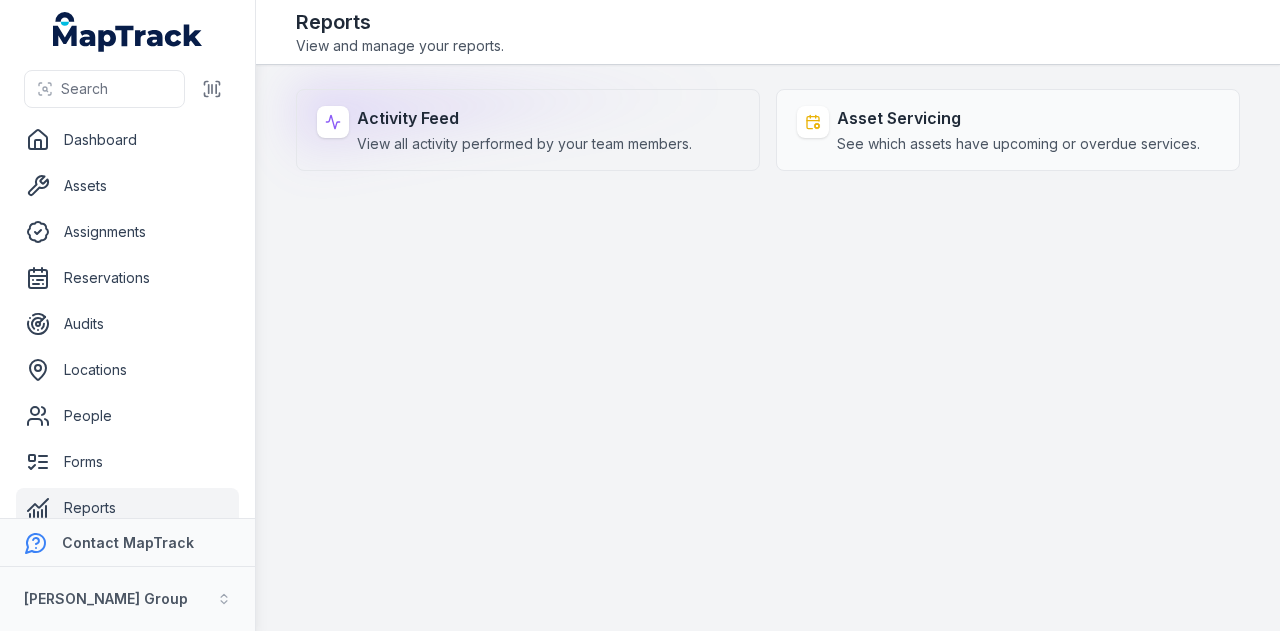 click on "Activity Feed View all activity performed by your team members." at bounding box center (524, 130) 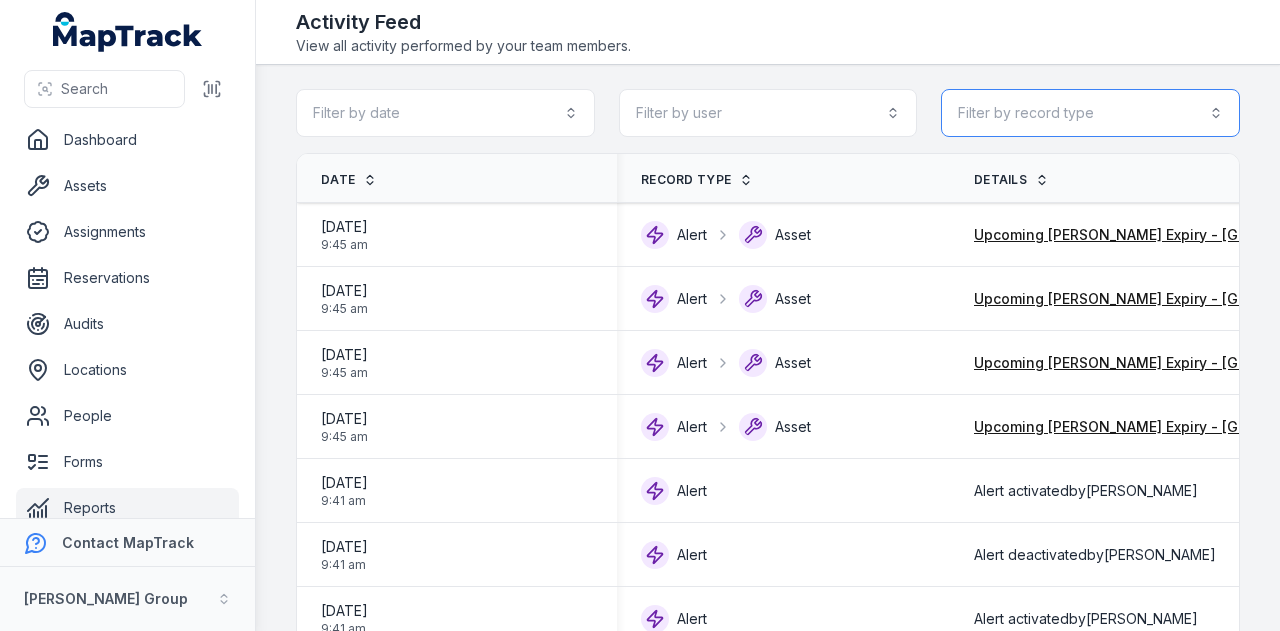 click on "Filter by record type" at bounding box center [1090, 113] 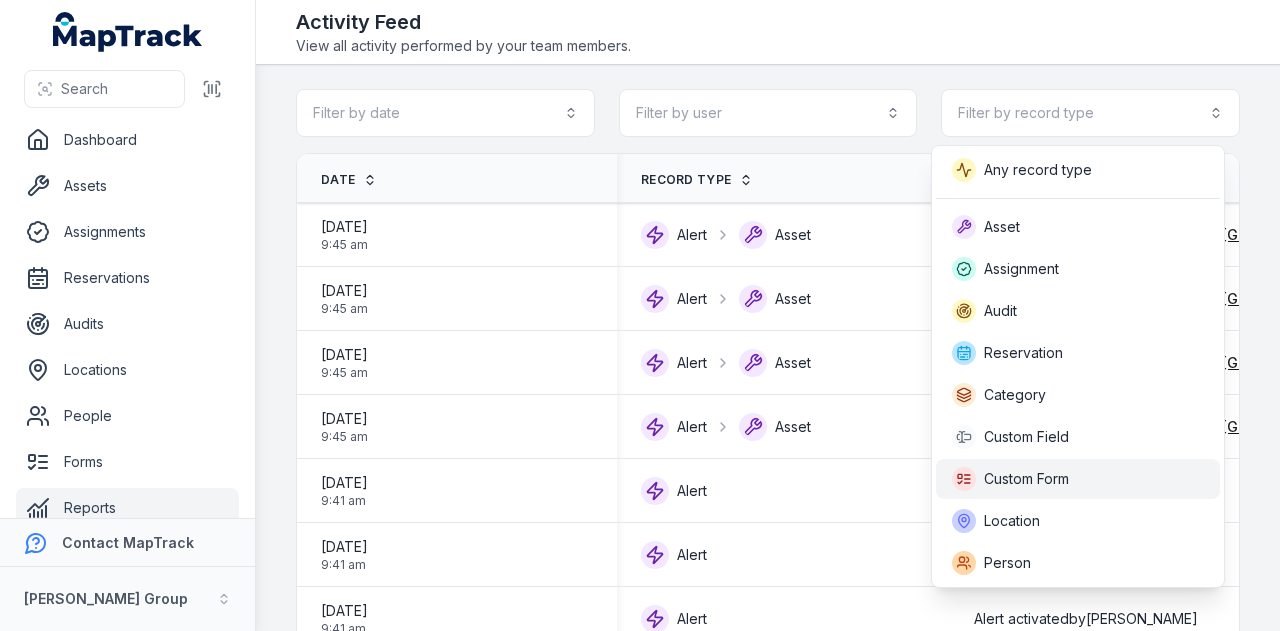 click on "Custom Form" at bounding box center (1078, 479) 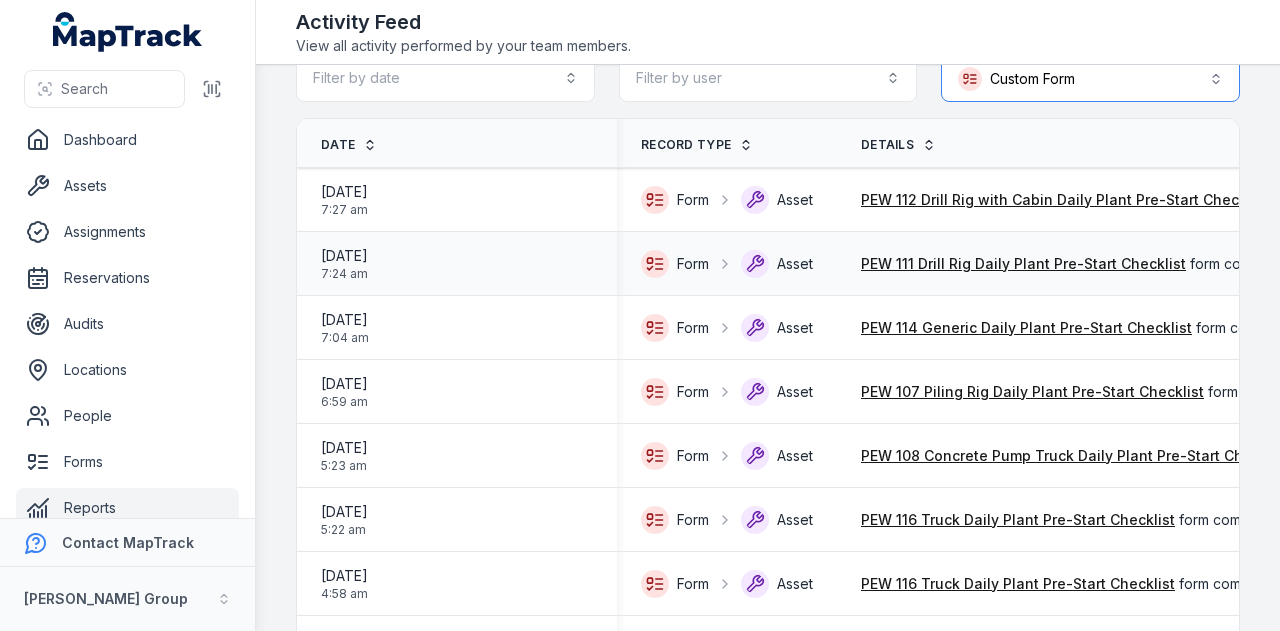 scroll, scrollTop: 50, scrollLeft: 0, axis: vertical 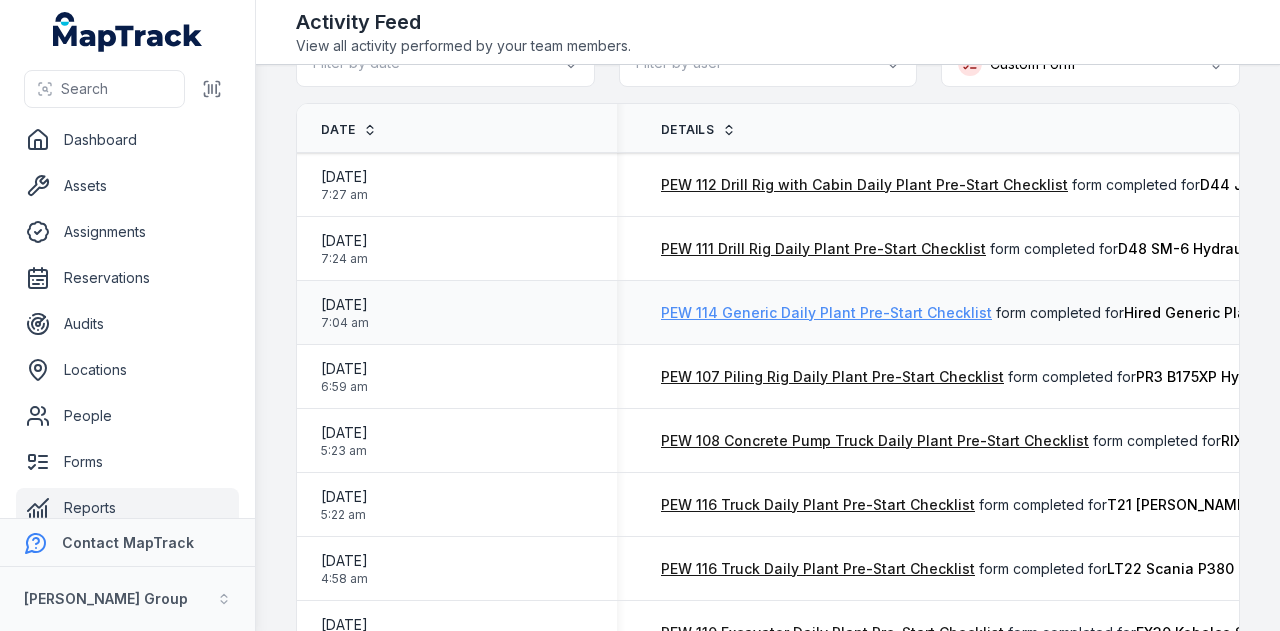 click on "PEW 114 Generic Daily Plant Pre-Start Checklist" at bounding box center [826, 313] 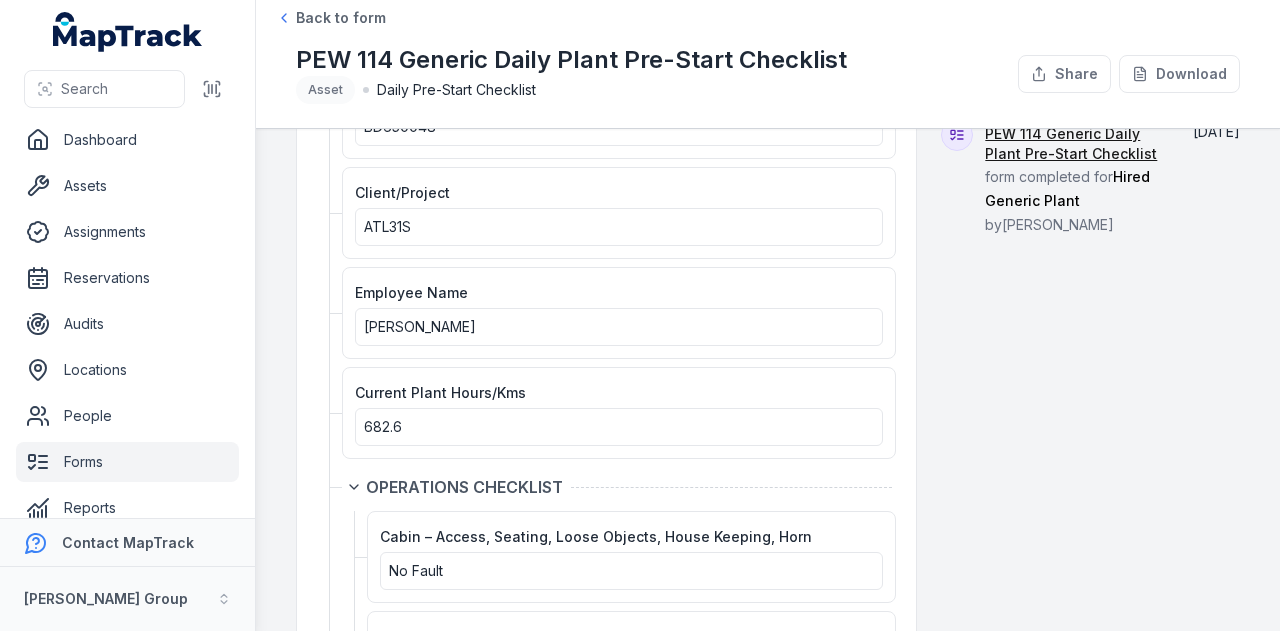scroll, scrollTop: 308, scrollLeft: 0, axis: vertical 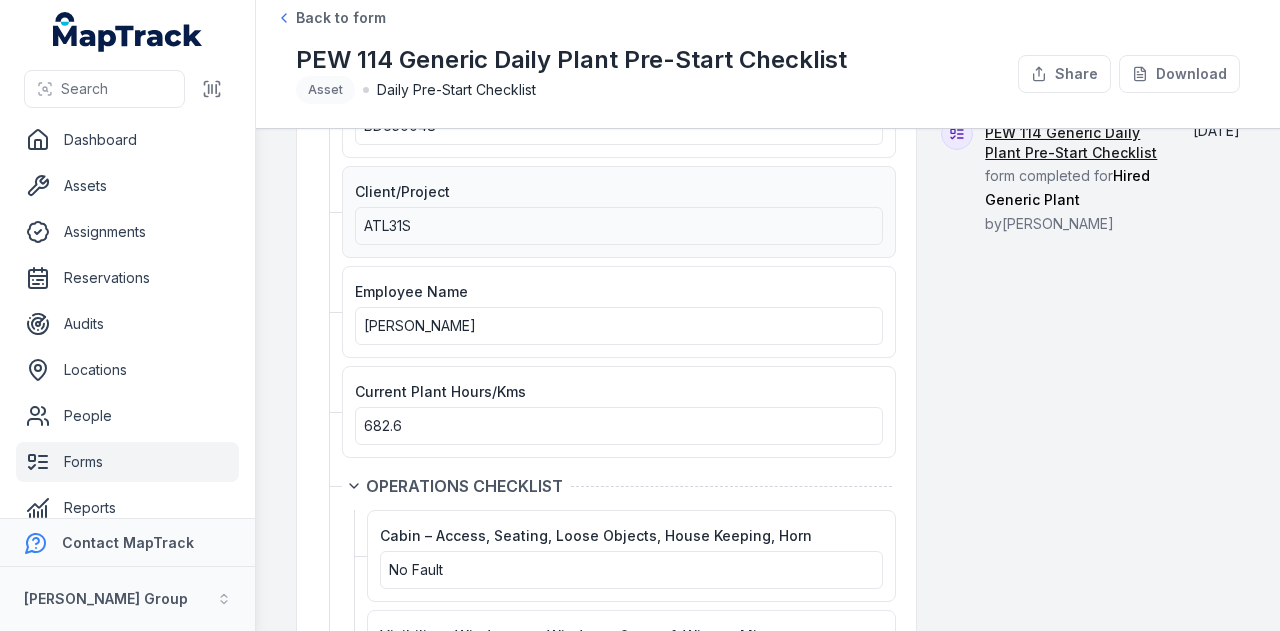 click on "ATL31S" at bounding box center [387, 225] 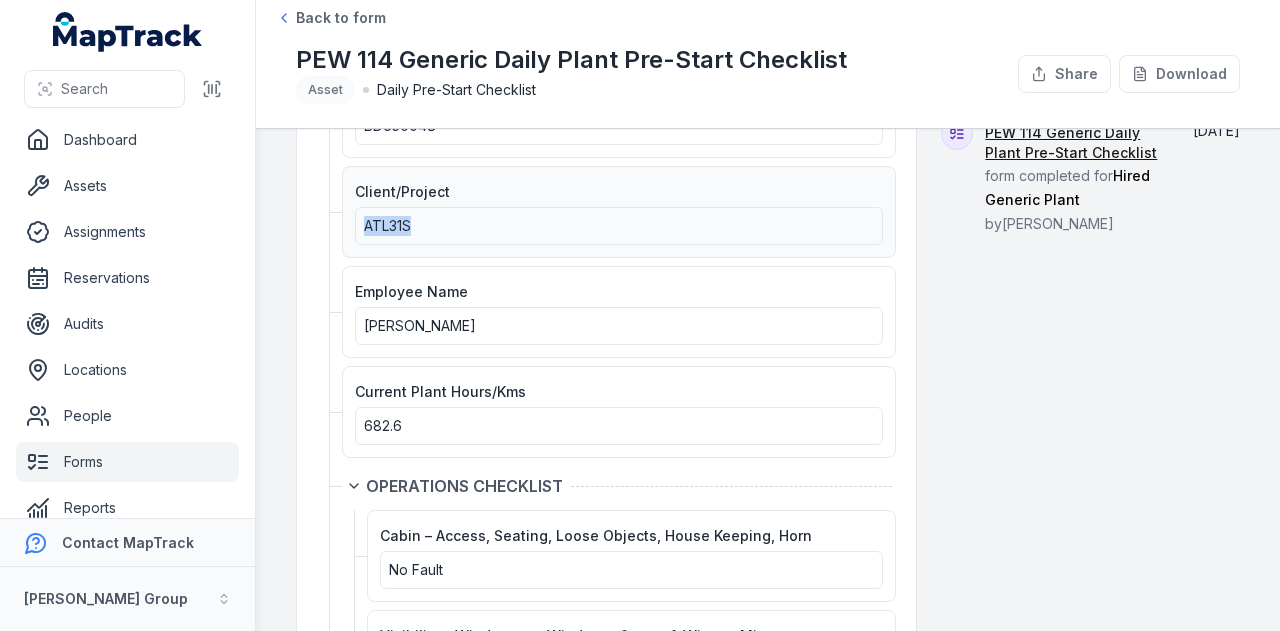 click on "ATL31S" at bounding box center (387, 225) 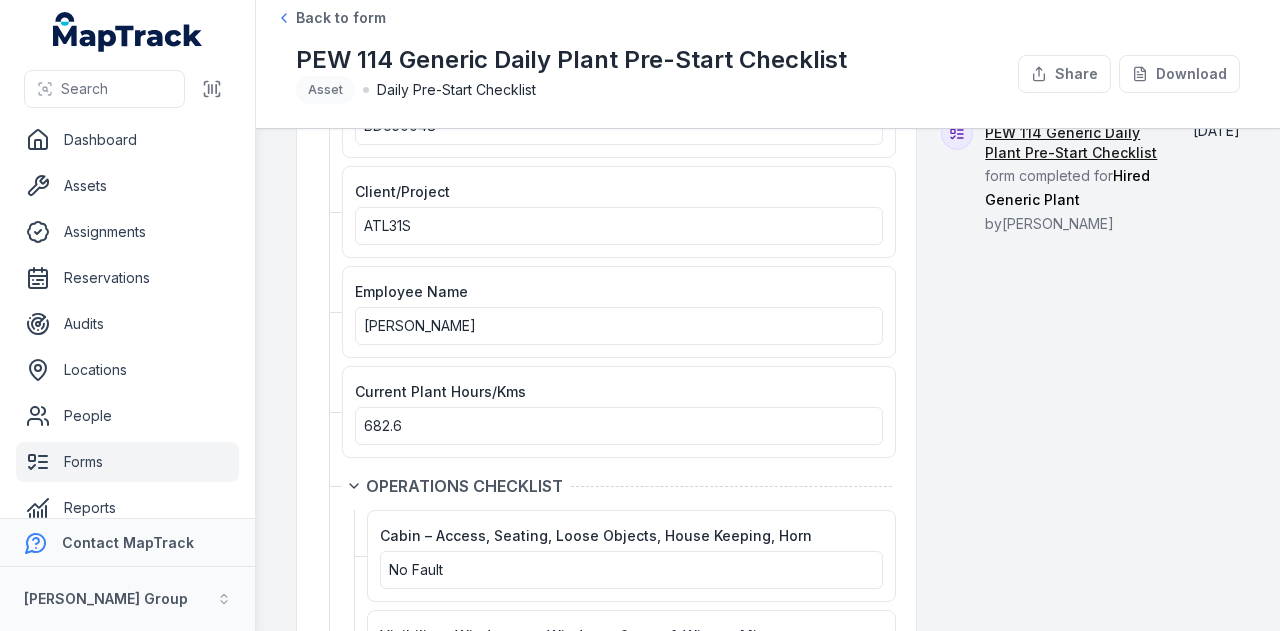 click on "Daily Pre - Start IDENTIFICATION Date 04/07/2025 Plant ID BD650048 Client/Project ATL31S Employee Name James Murphy Current Plant Hours/Kms 682.6 OPERATIONS CHECKLIST Cabin – Access, Seating, Loose Objects, House Keeping, Horn No Fault Visibility – Windscreen, Windows, Sunroof, Wipers, Mirrors No Fault Electrical System – Lights, Beacon, Track Alarm No Fault Hydraulic System – Rams, Hoses, Leaks, Wear, Kinks, Damage No Fault Leaks – Engine, Cooling System, Final Drives No Fault Brakes – Emergency, Service, Park No Fault Neutral start No Fault Compulsory Signs No Fault Damage No Fault Wheels, Tyres, Tracks No Fault Daily Pre - Start Articulation Not Applicable Main winch mechanism Not Applicable Auxiliary winch mechanism Not Applicable Auxiliary winch rope Not Applicable Sheaves, Rollers, Guides No Fault Auger Drive Motor Not Applicable Lifting Hooks Not Applicable Chains, Slings Not Applicable Drive Motor Inspection No Fault Emergency Stops/Cut Out Switches No Fault Grease machine Not Applicable" at bounding box center [606, 1590] 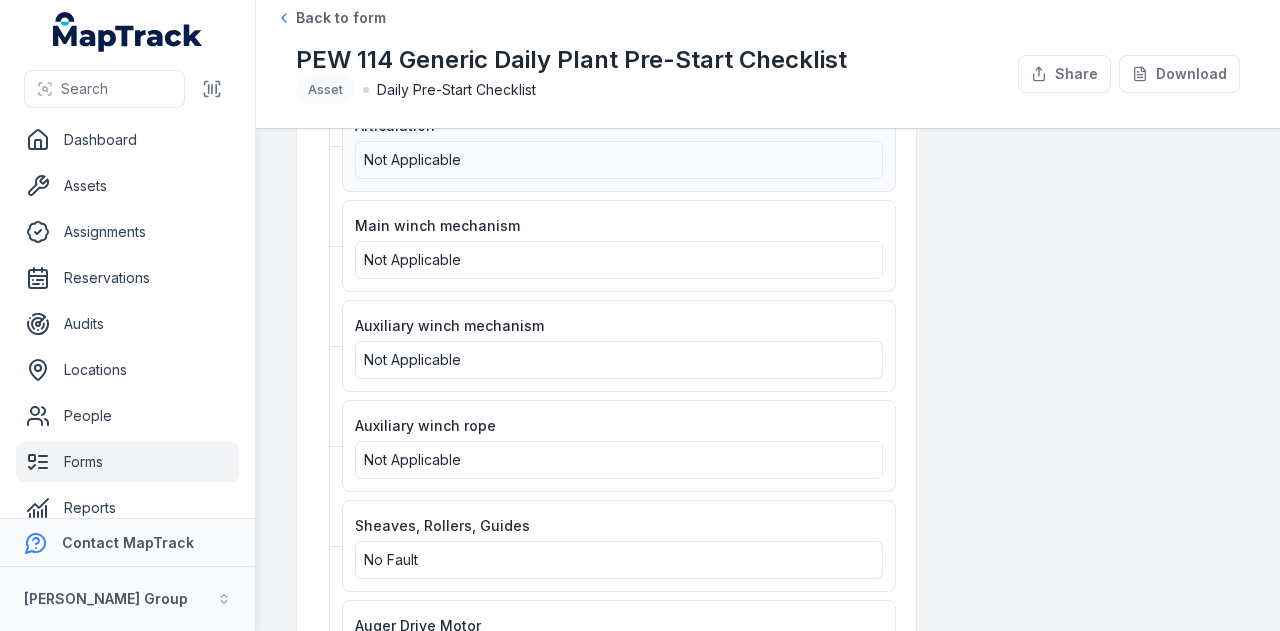 scroll, scrollTop: 1593, scrollLeft: 0, axis: vertical 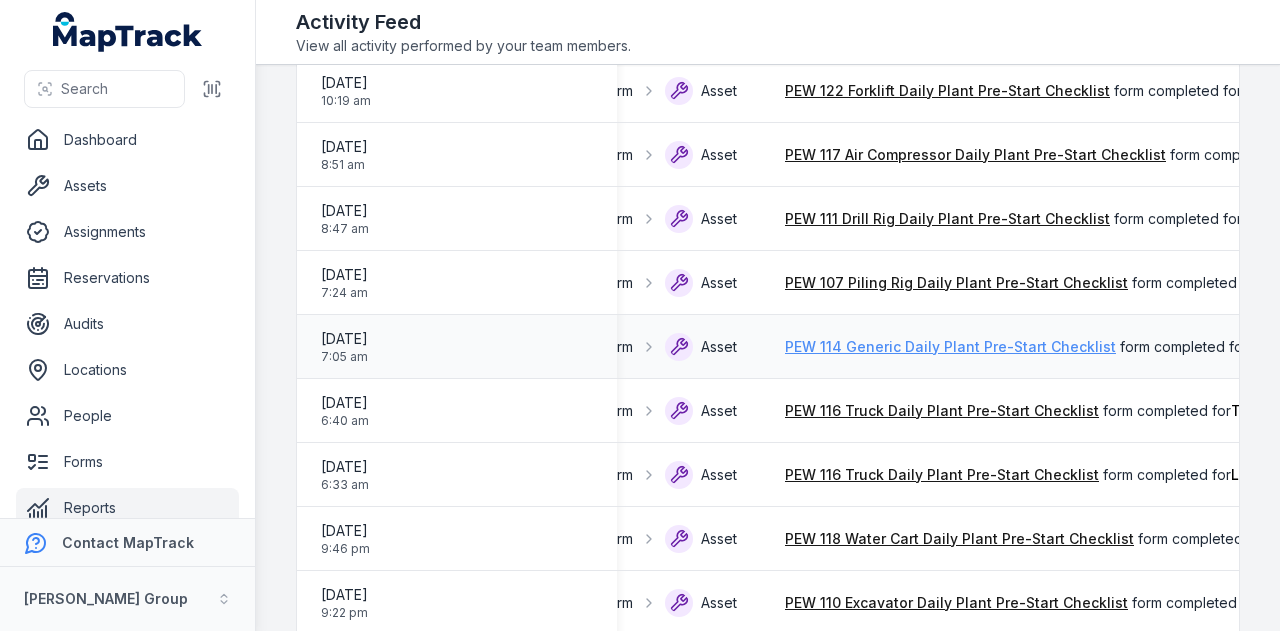 click on "PEW 114 Generic Daily Plant Pre-Start Checklist" at bounding box center [950, 347] 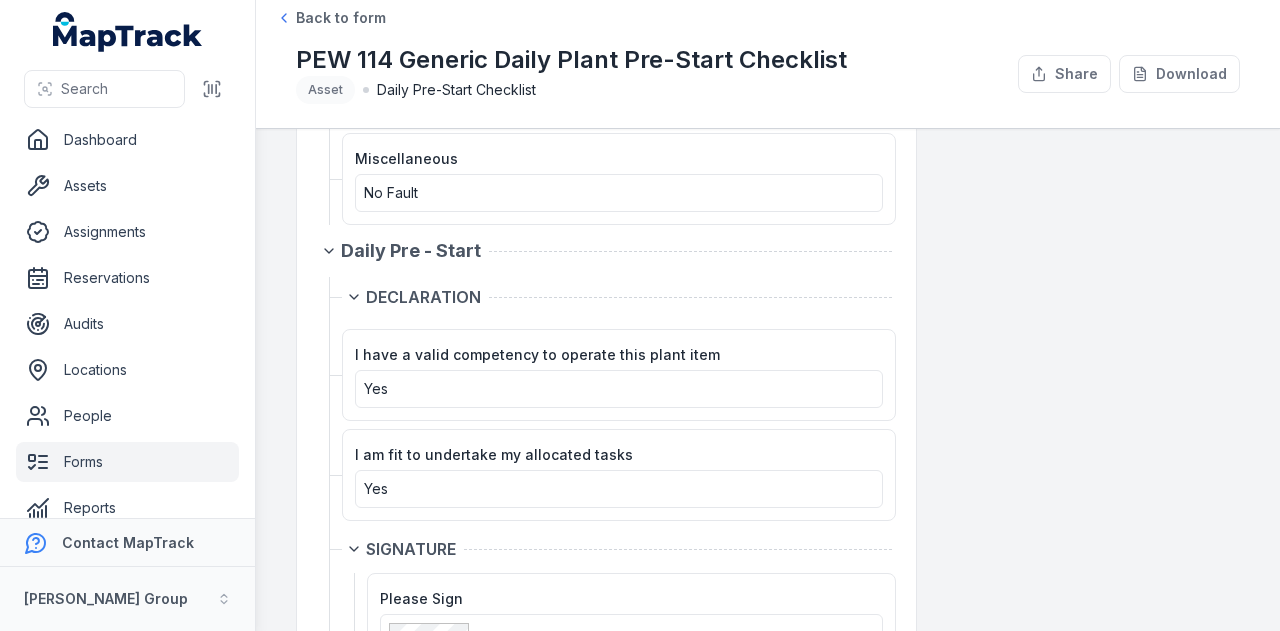 scroll, scrollTop: 2993, scrollLeft: 0, axis: vertical 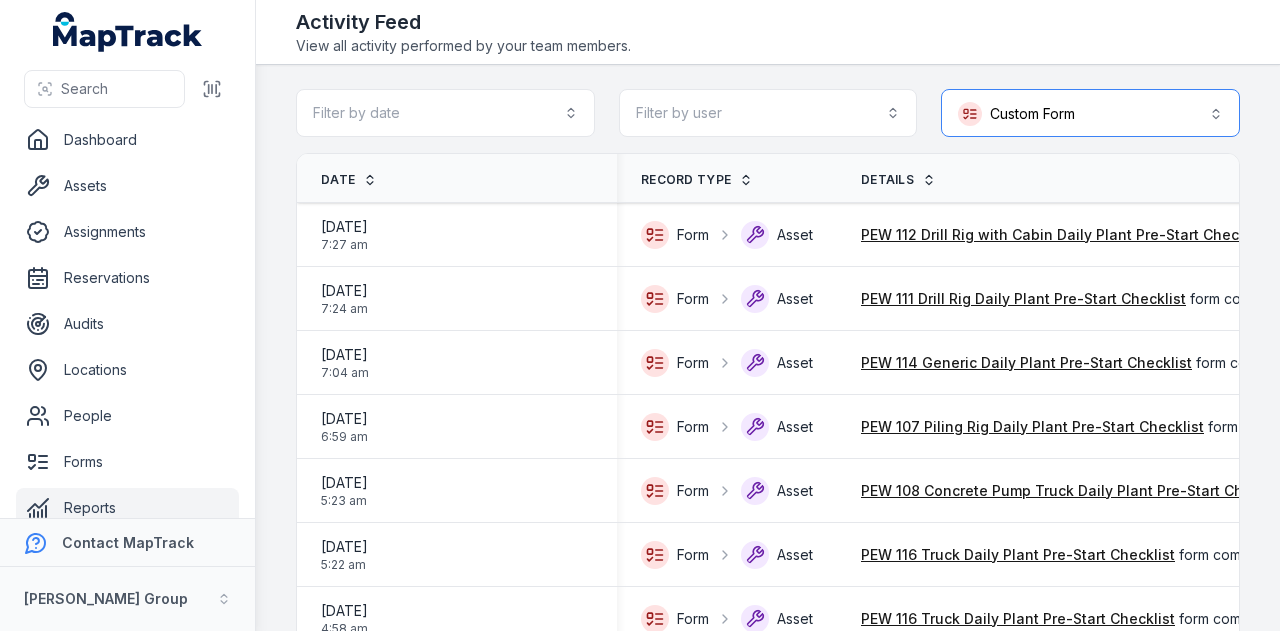 click on "**********" at bounding box center (1090, 113) 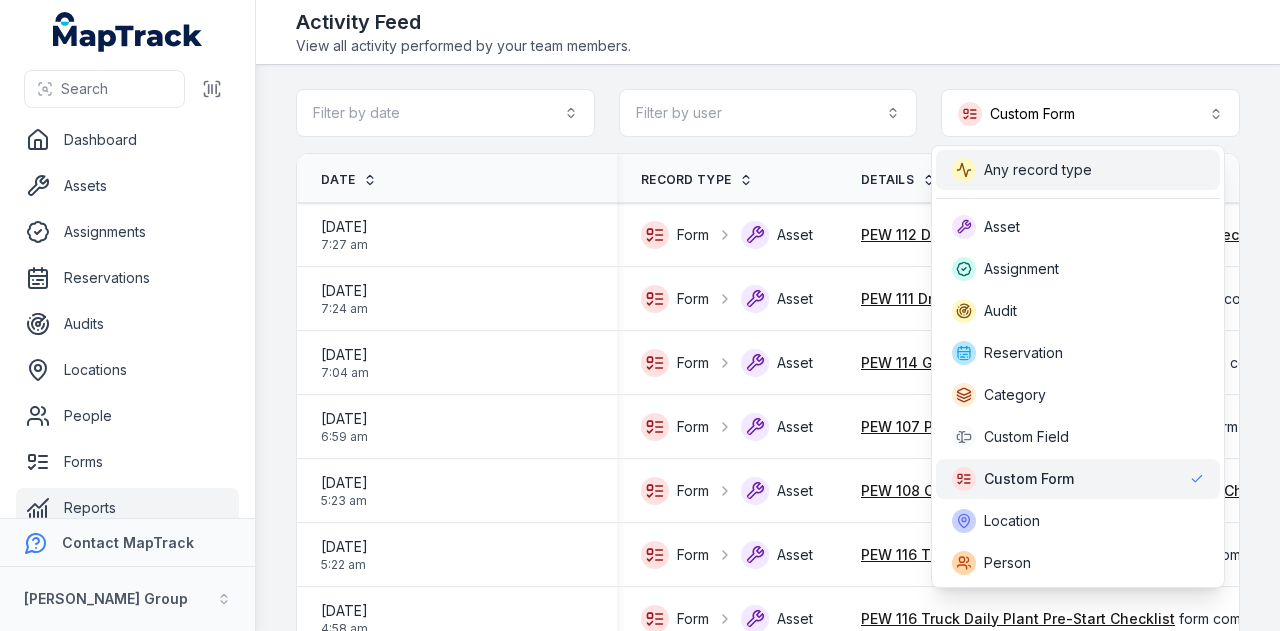 click on "Any record type" at bounding box center (1078, 170) 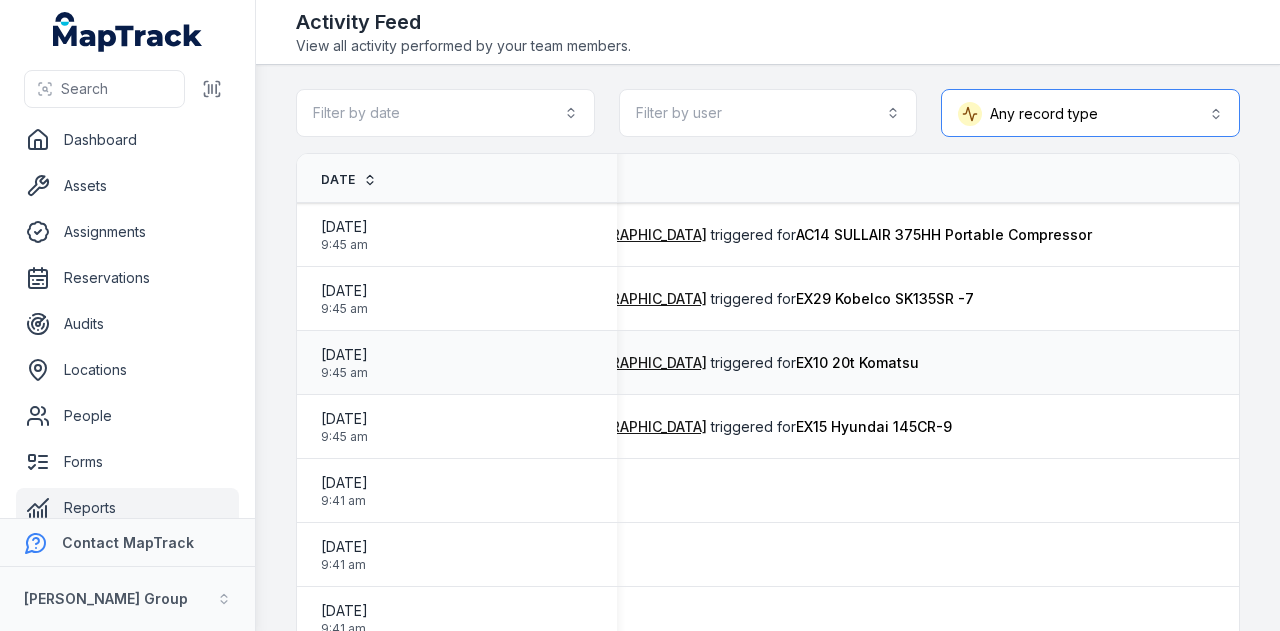 scroll, scrollTop: 0, scrollLeft: 908, axis: horizontal 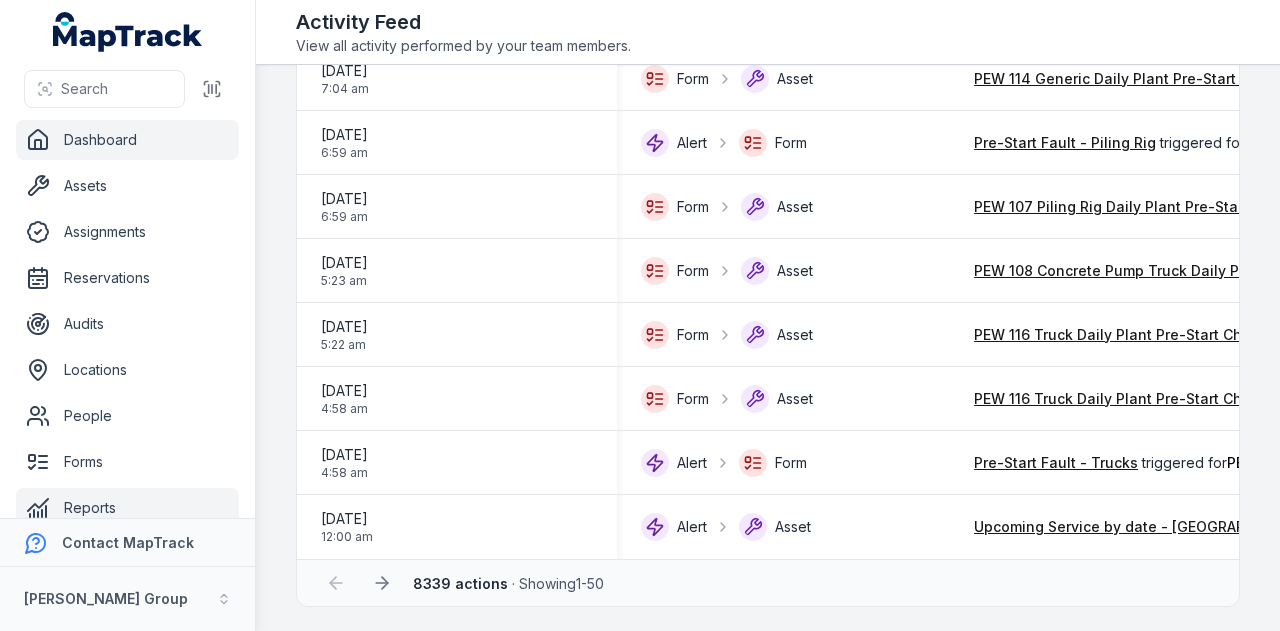 click on "Dashboard" at bounding box center (127, 140) 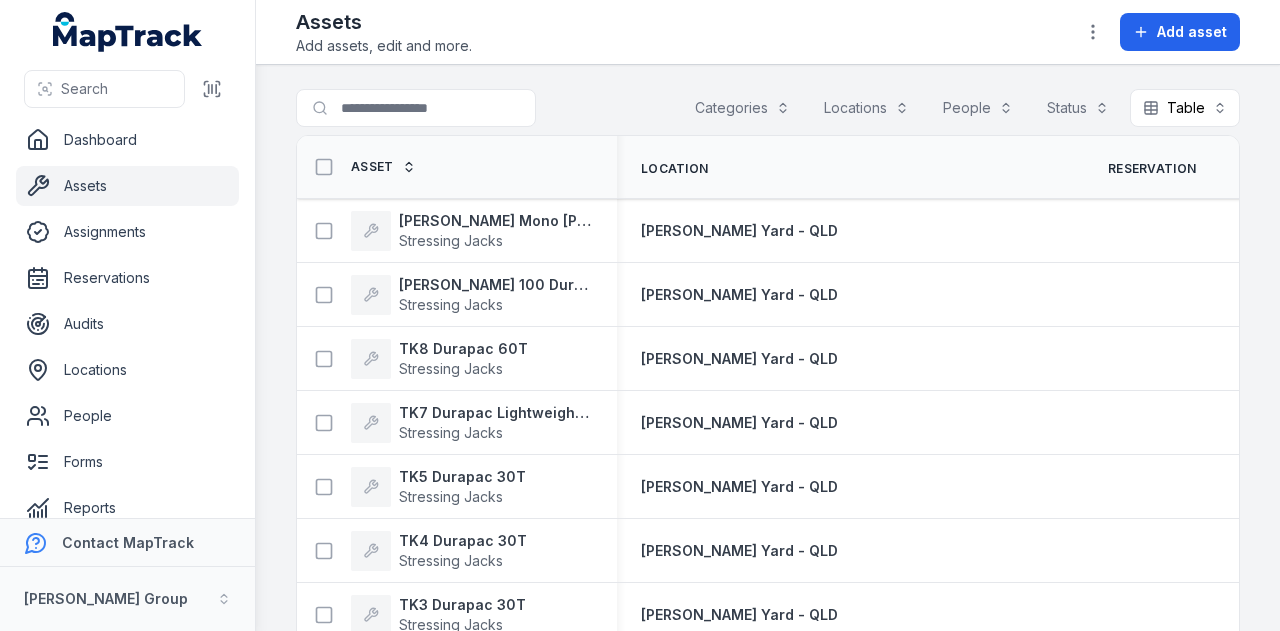 scroll, scrollTop: 0, scrollLeft: 0, axis: both 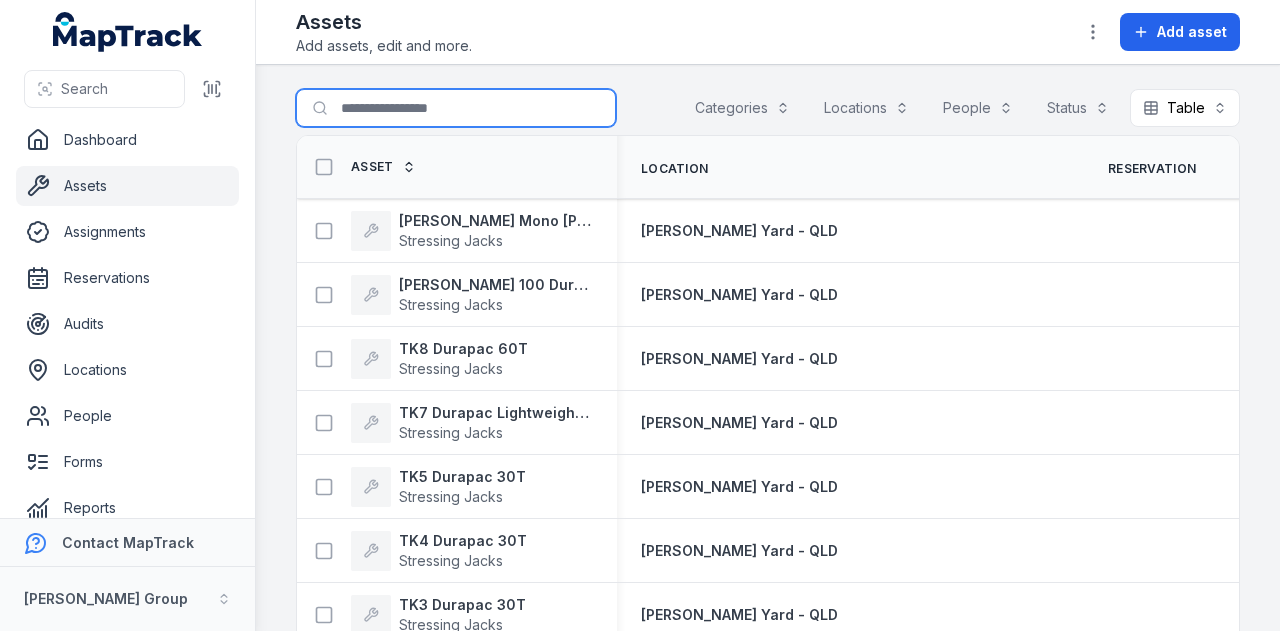 click on "Search for  assets" at bounding box center (456, 108) 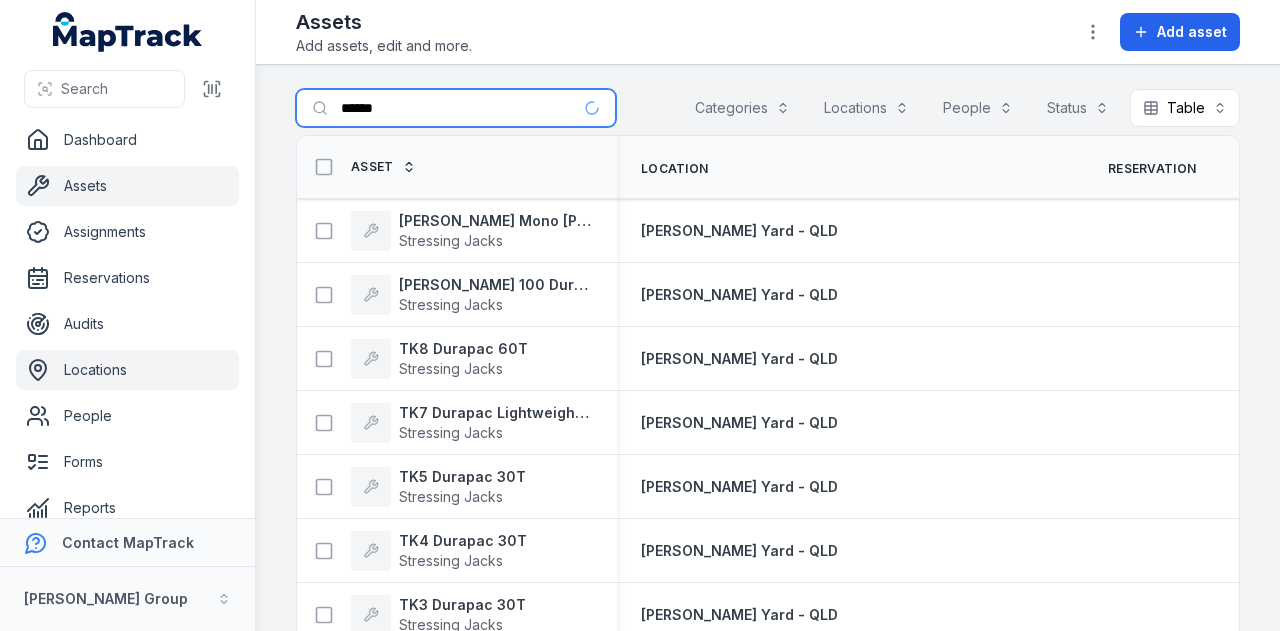 type on "******" 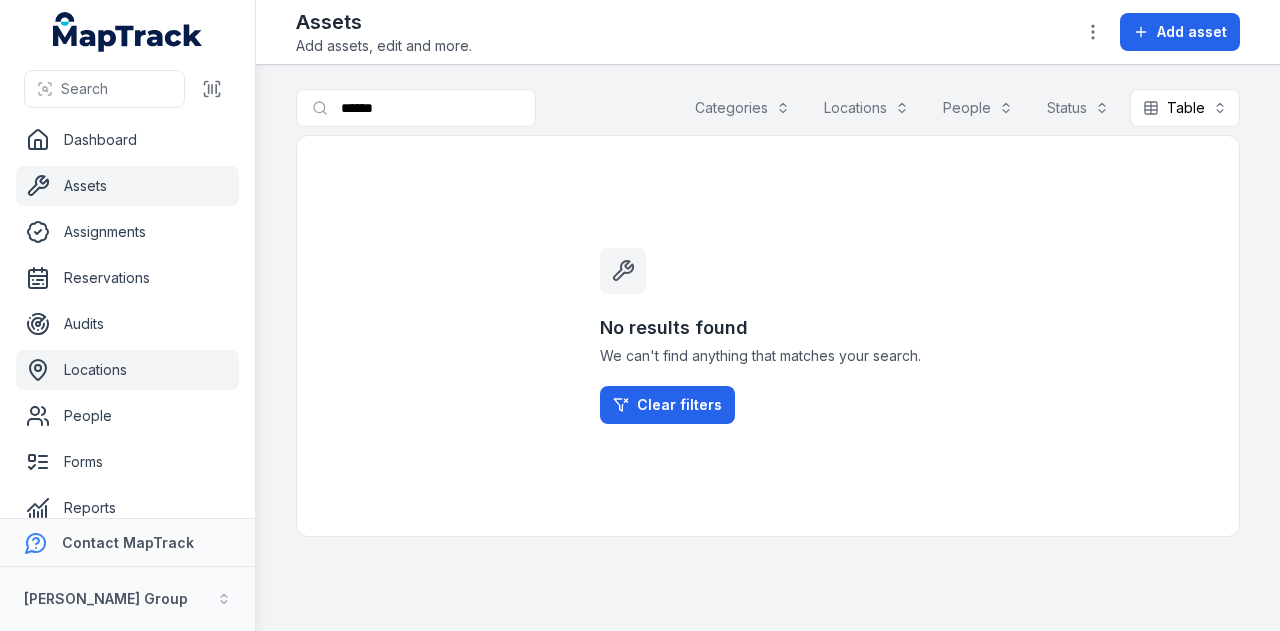 click on "Locations" at bounding box center [127, 370] 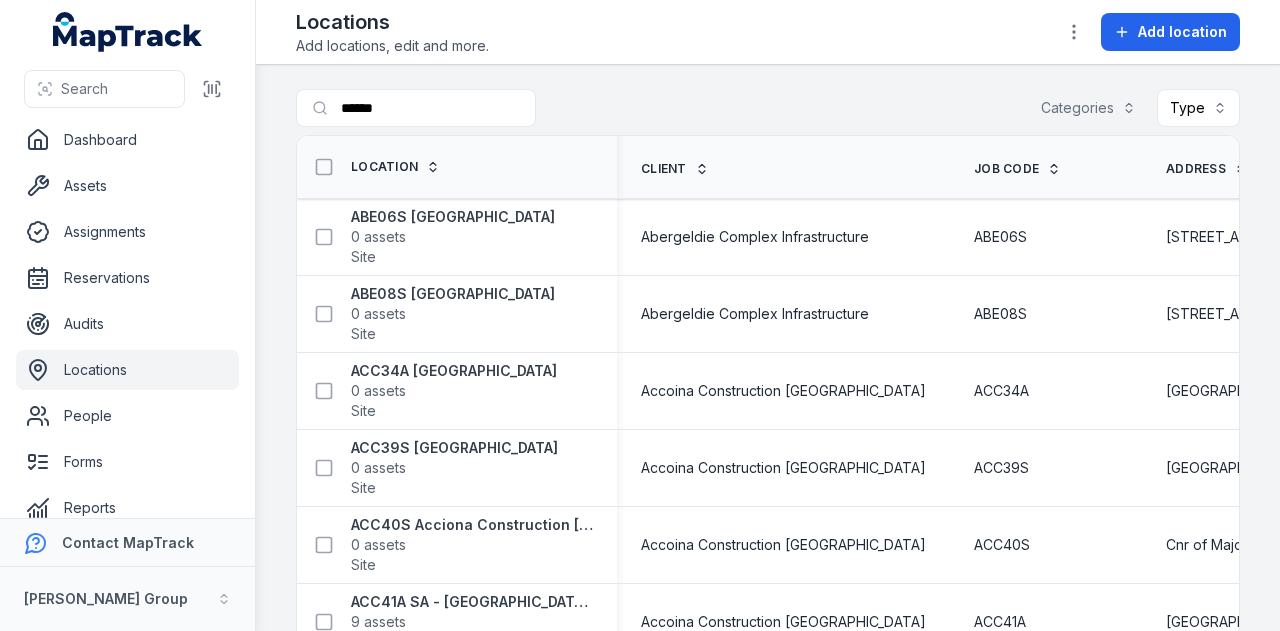 scroll, scrollTop: 0, scrollLeft: 0, axis: both 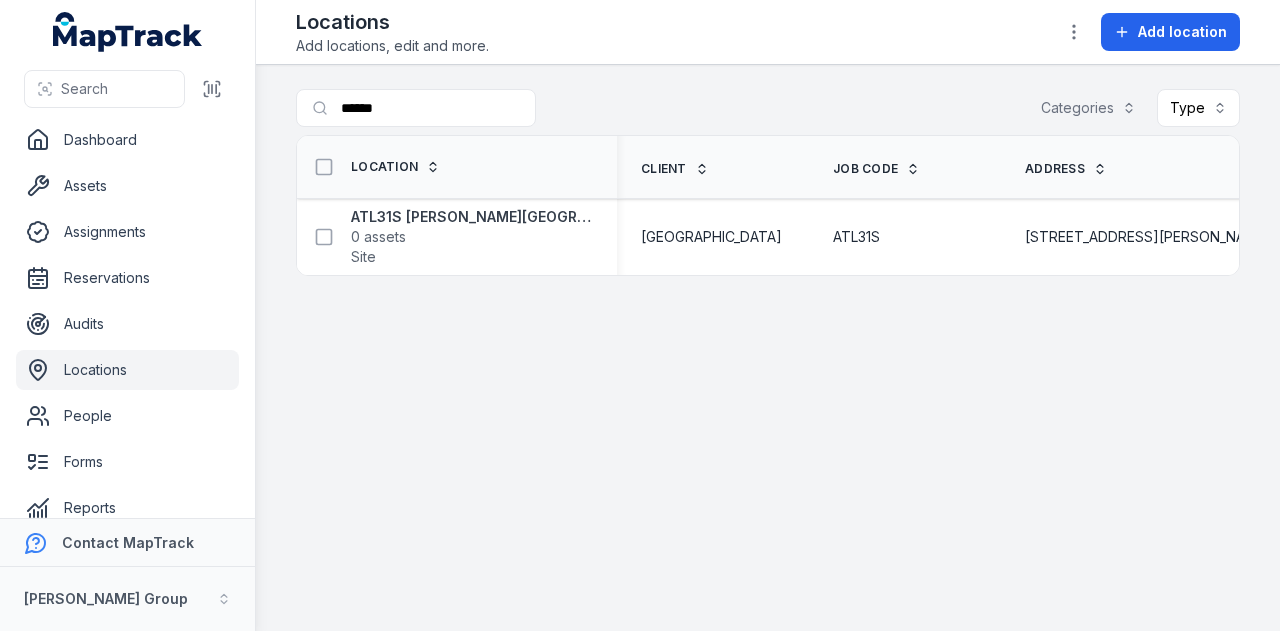 type on "******" 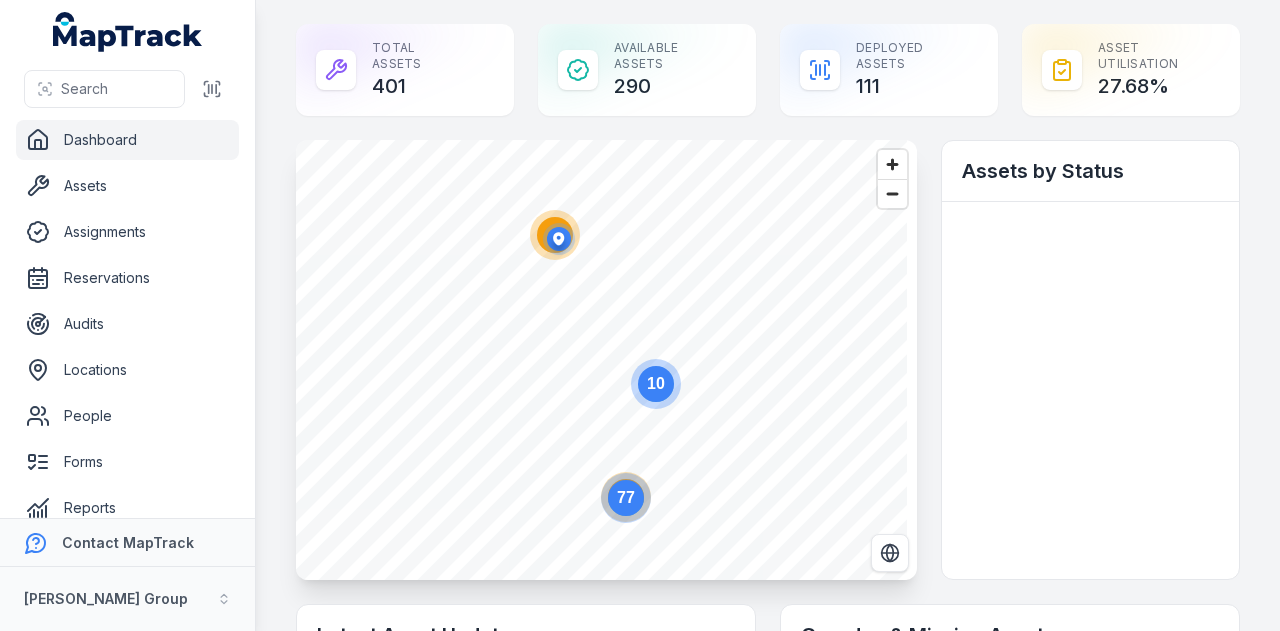 scroll, scrollTop: 0, scrollLeft: 0, axis: both 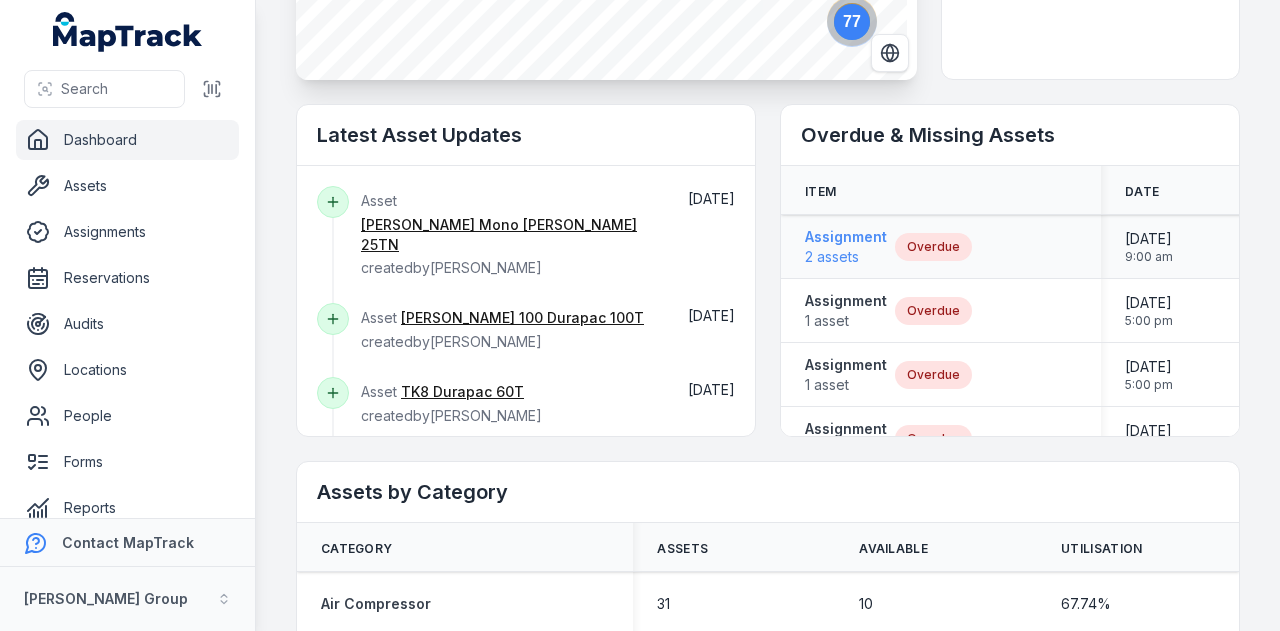click on "Assignment" at bounding box center (846, 237) 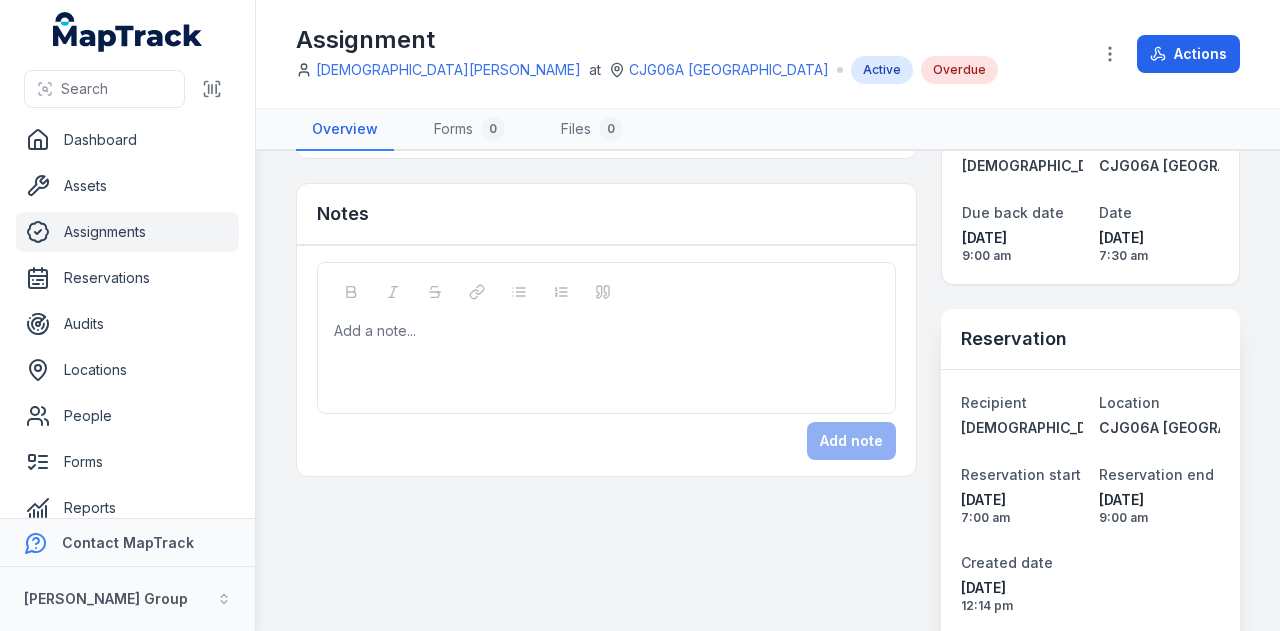 scroll, scrollTop: 0, scrollLeft: 0, axis: both 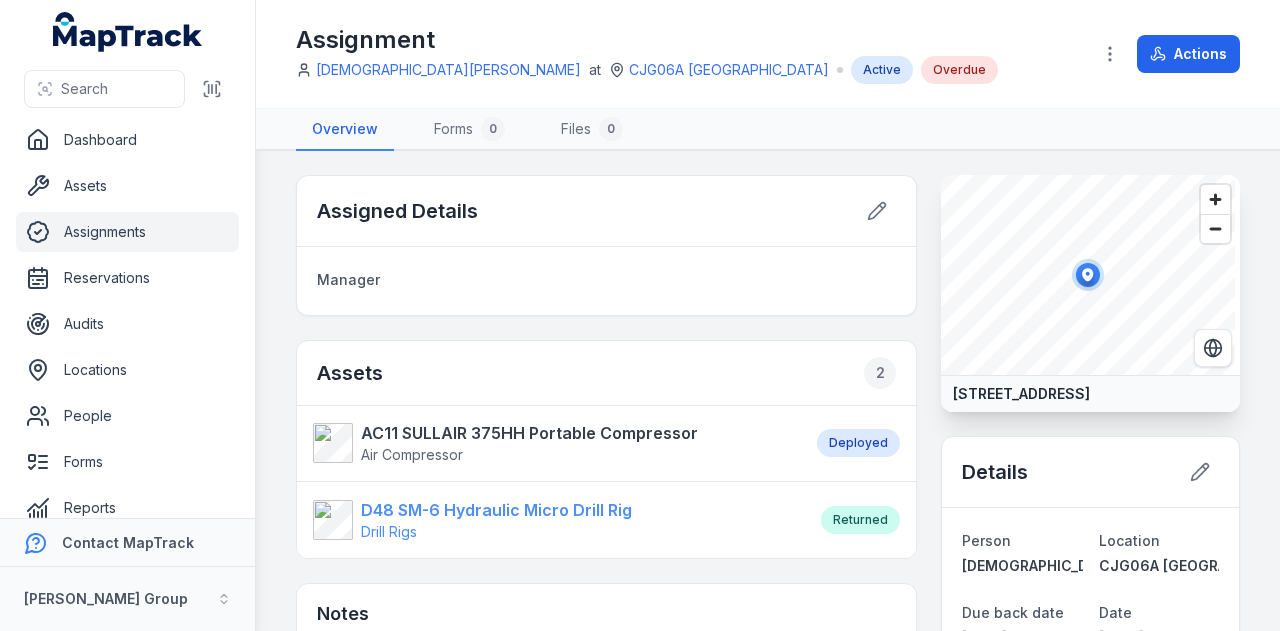 click on "D48 SM-6 Hydraulic Micro Drill Rig" at bounding box center [496, 510] 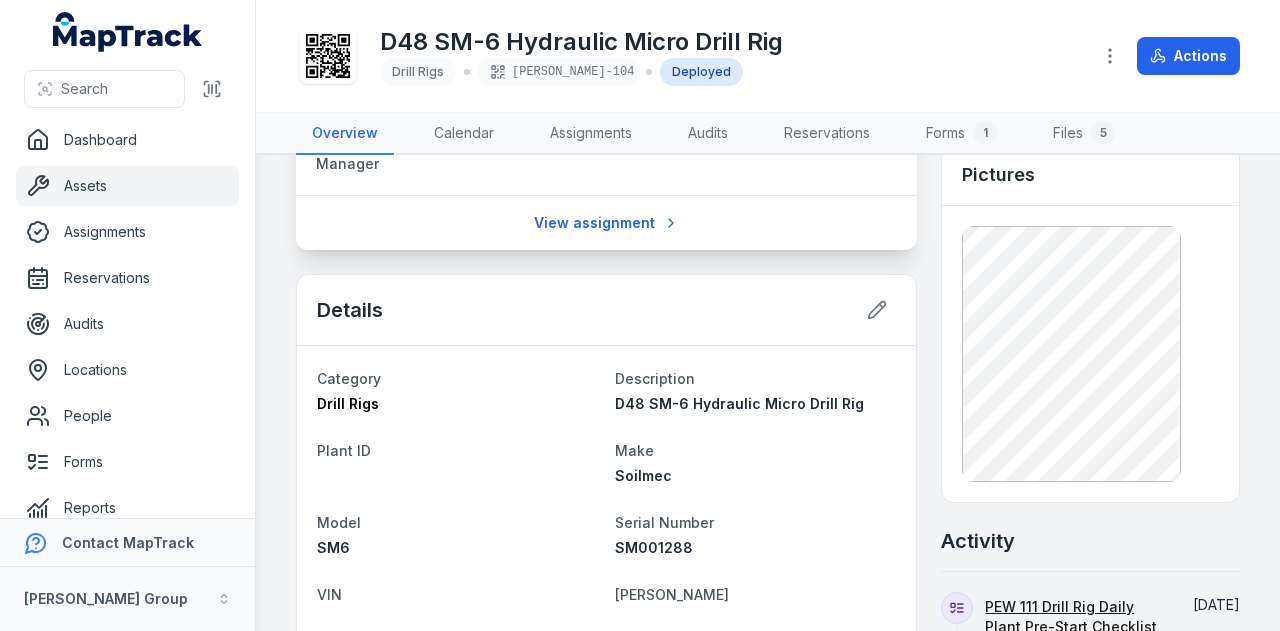 scroll, scrollTop: 374, scrollLeft: 0, axis: vertical 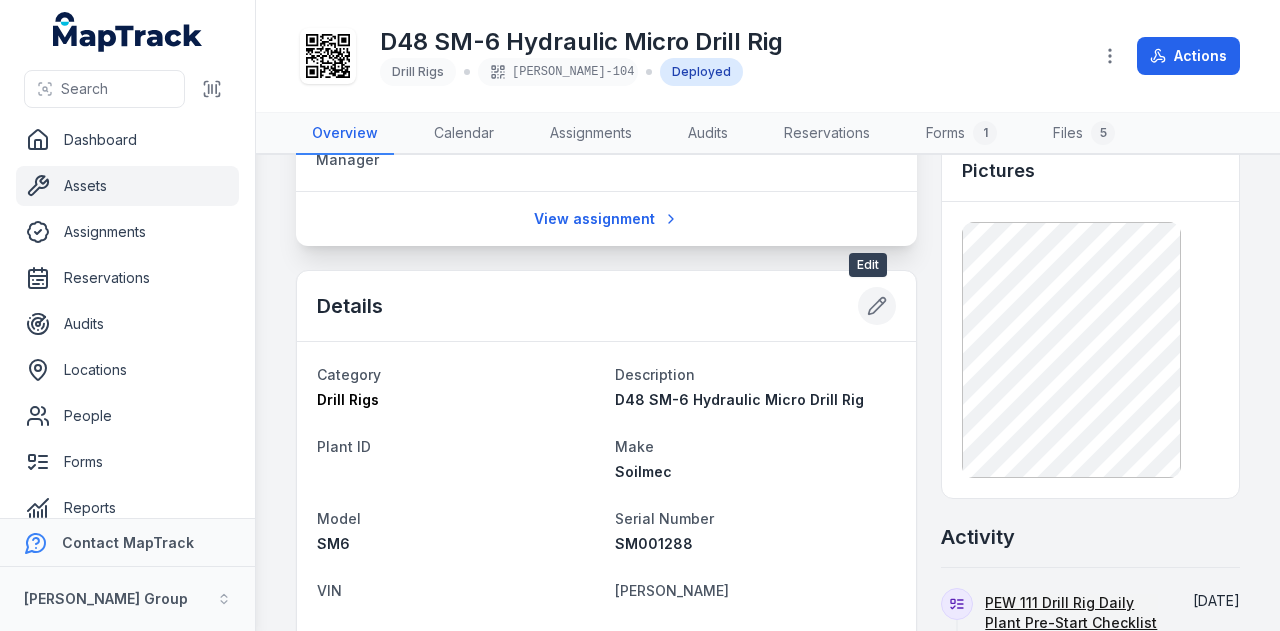 click 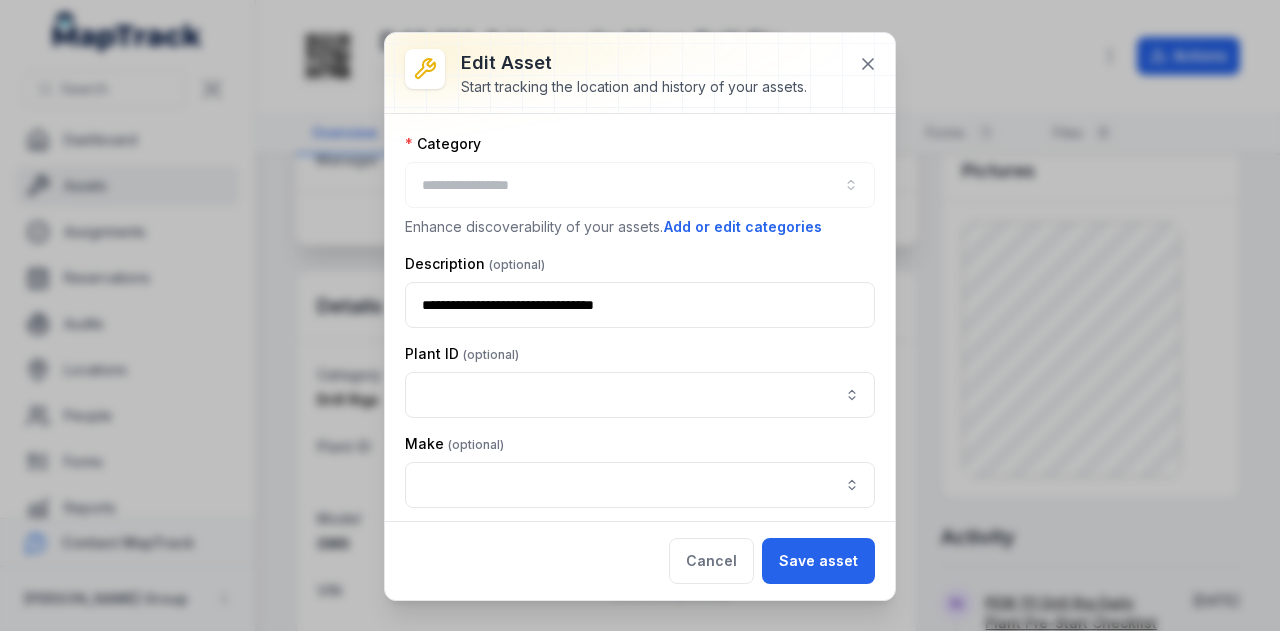 type on "**********" 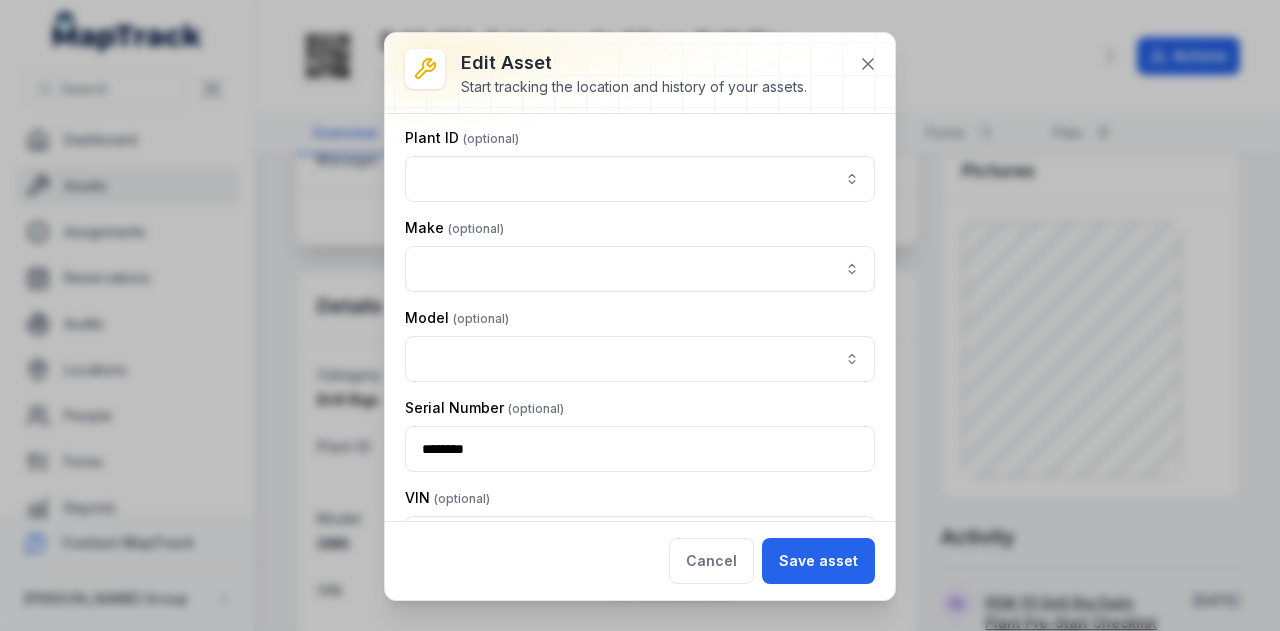 type on "*******" 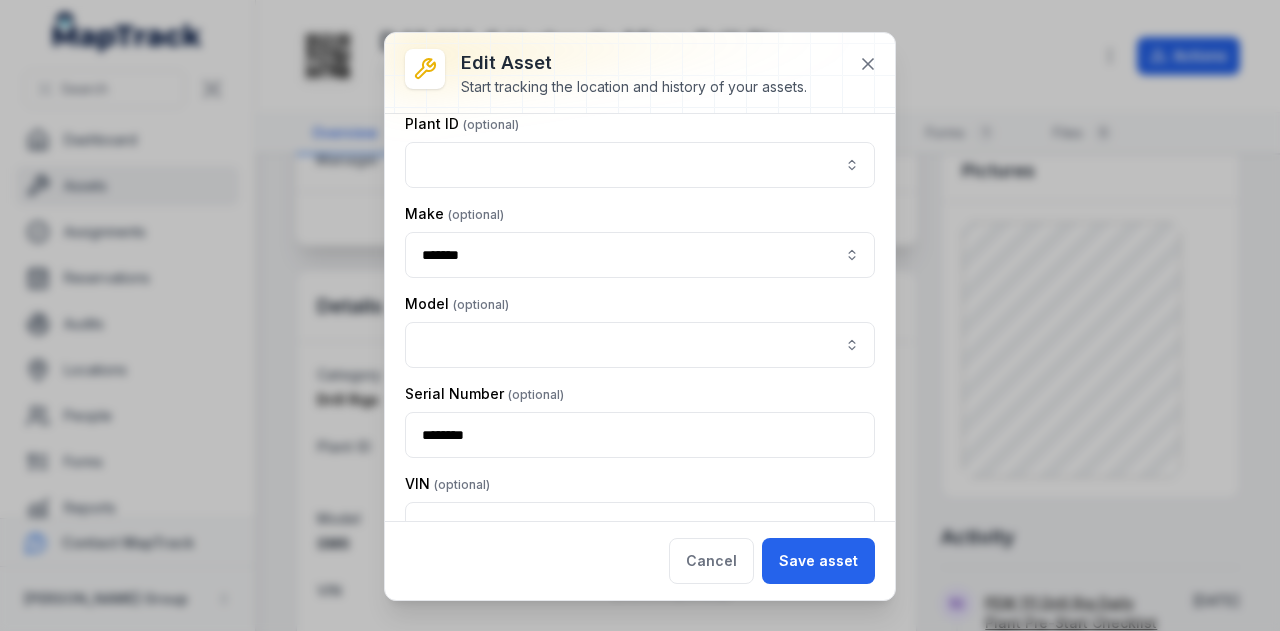 type on "***" 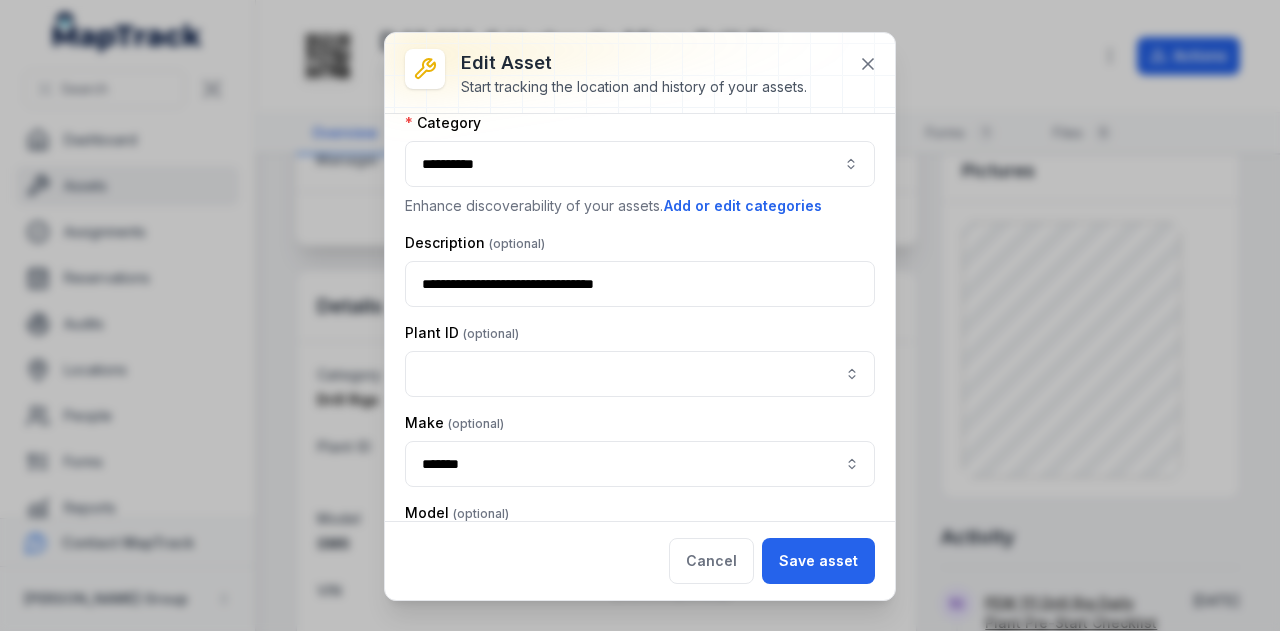 scroll, scrollTop: 16, scrollLeft: 0, axis: vertical 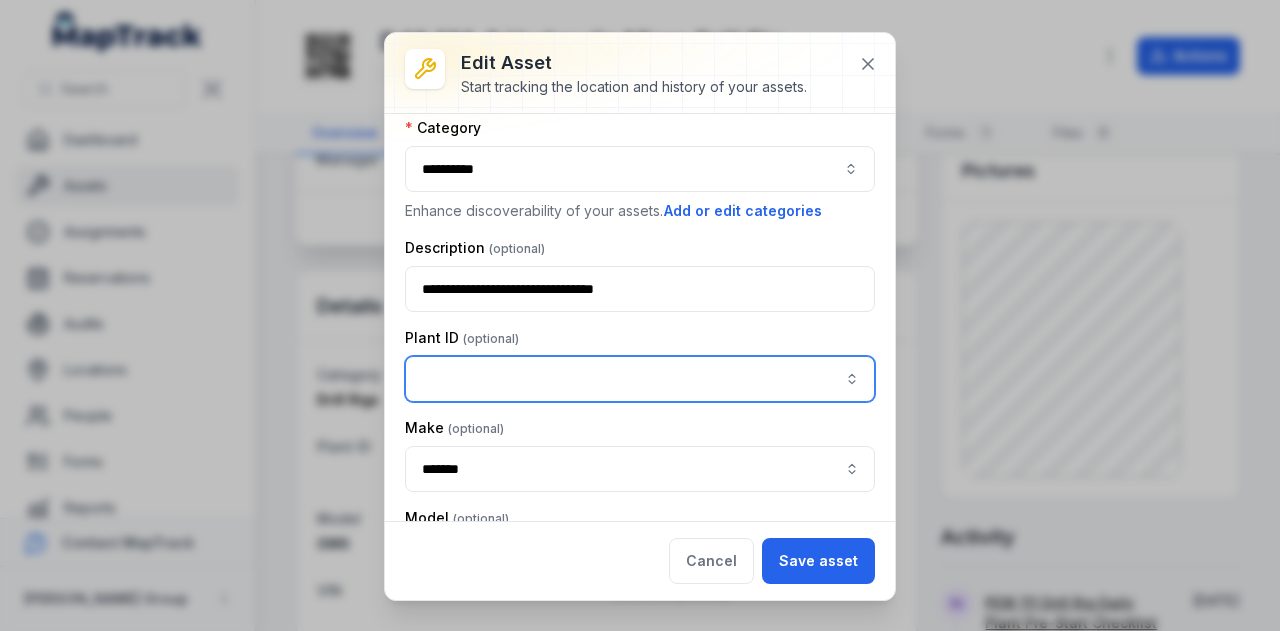 click at bounding box center [640, 379] 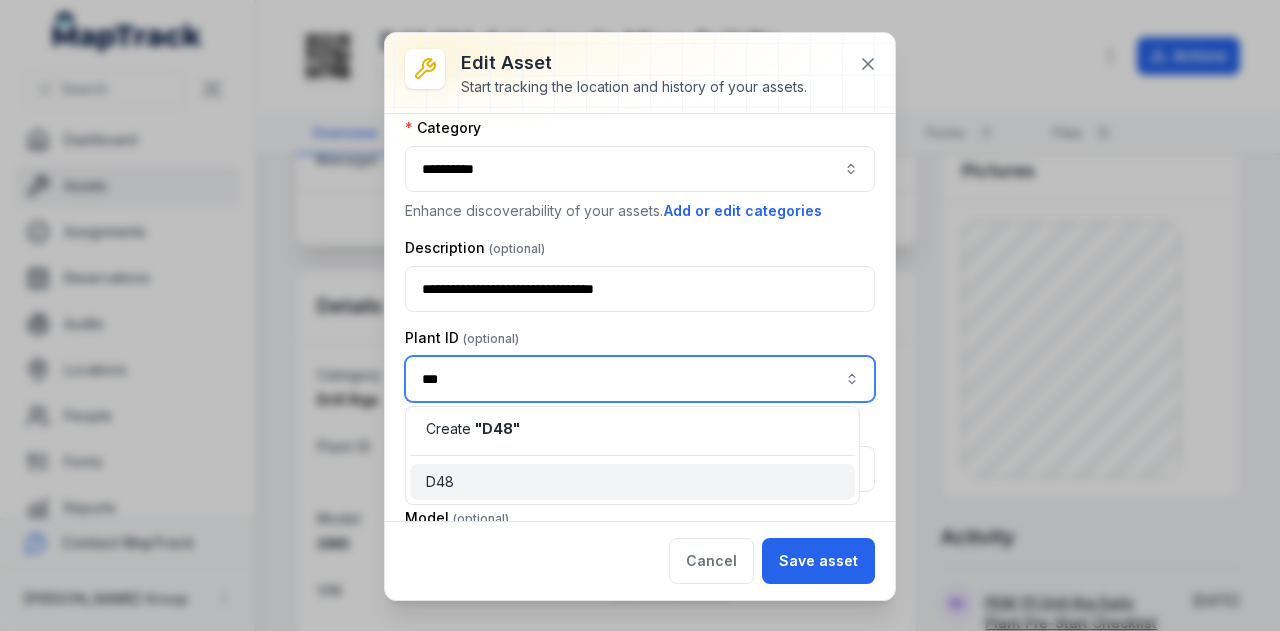 click on "D48" at bounding box center (632, 482) 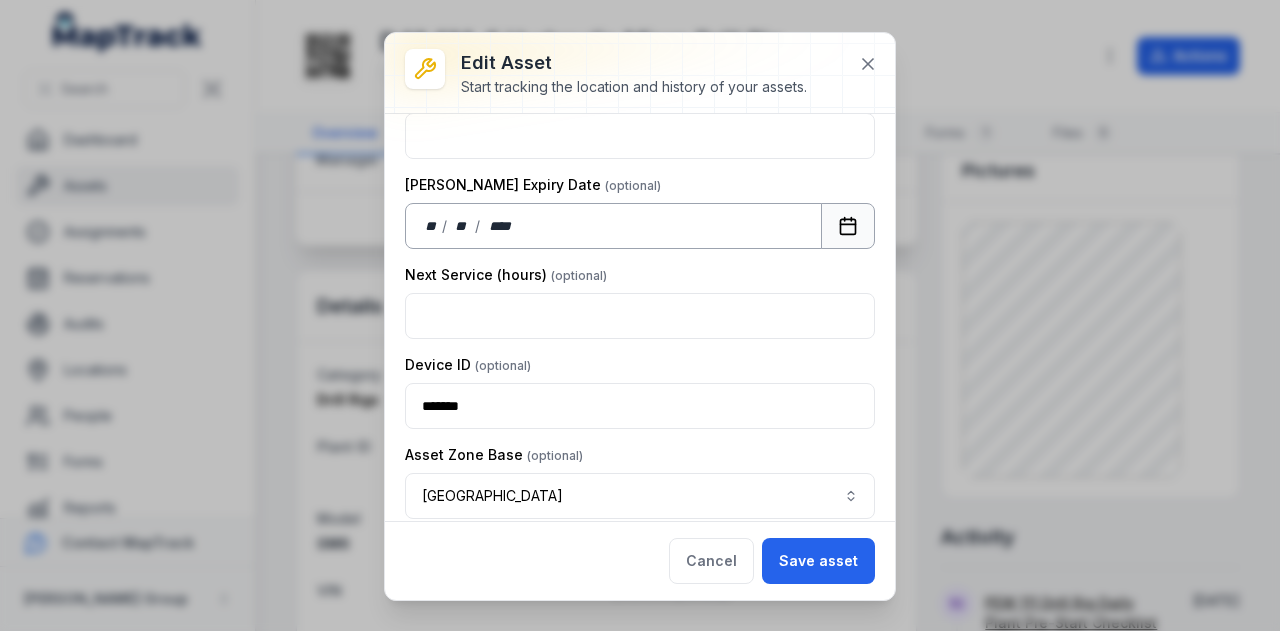 scroll, scrollTop: 716, scrollLeft: 0, axis: vertical 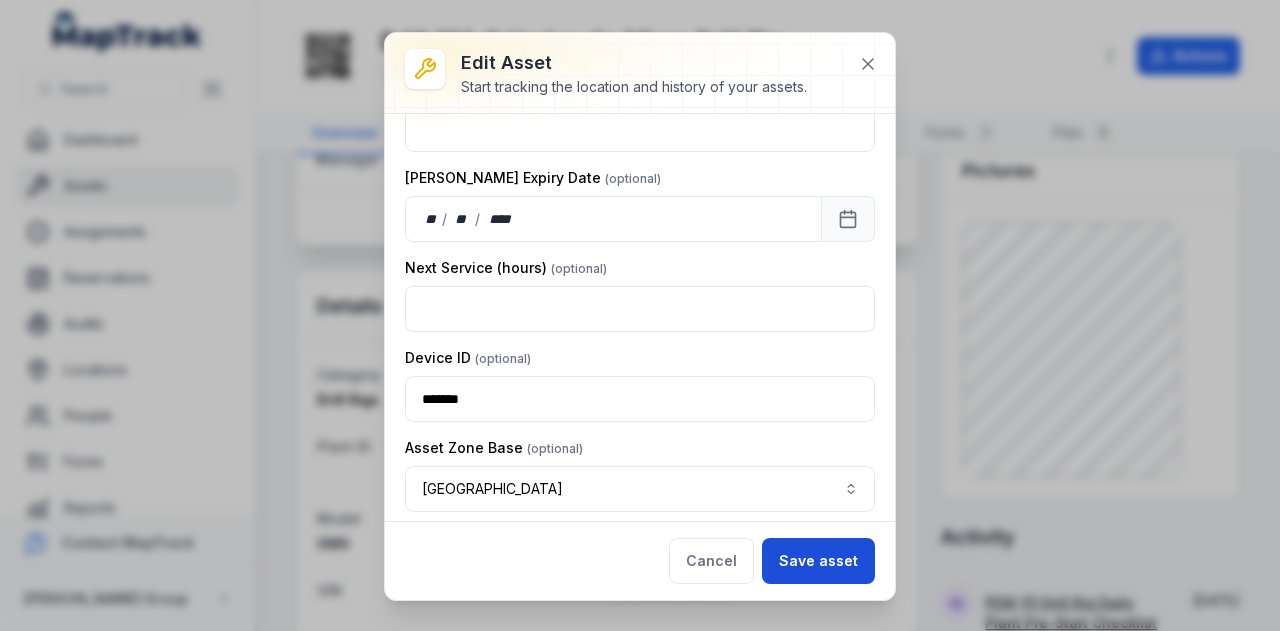 type on "***" 